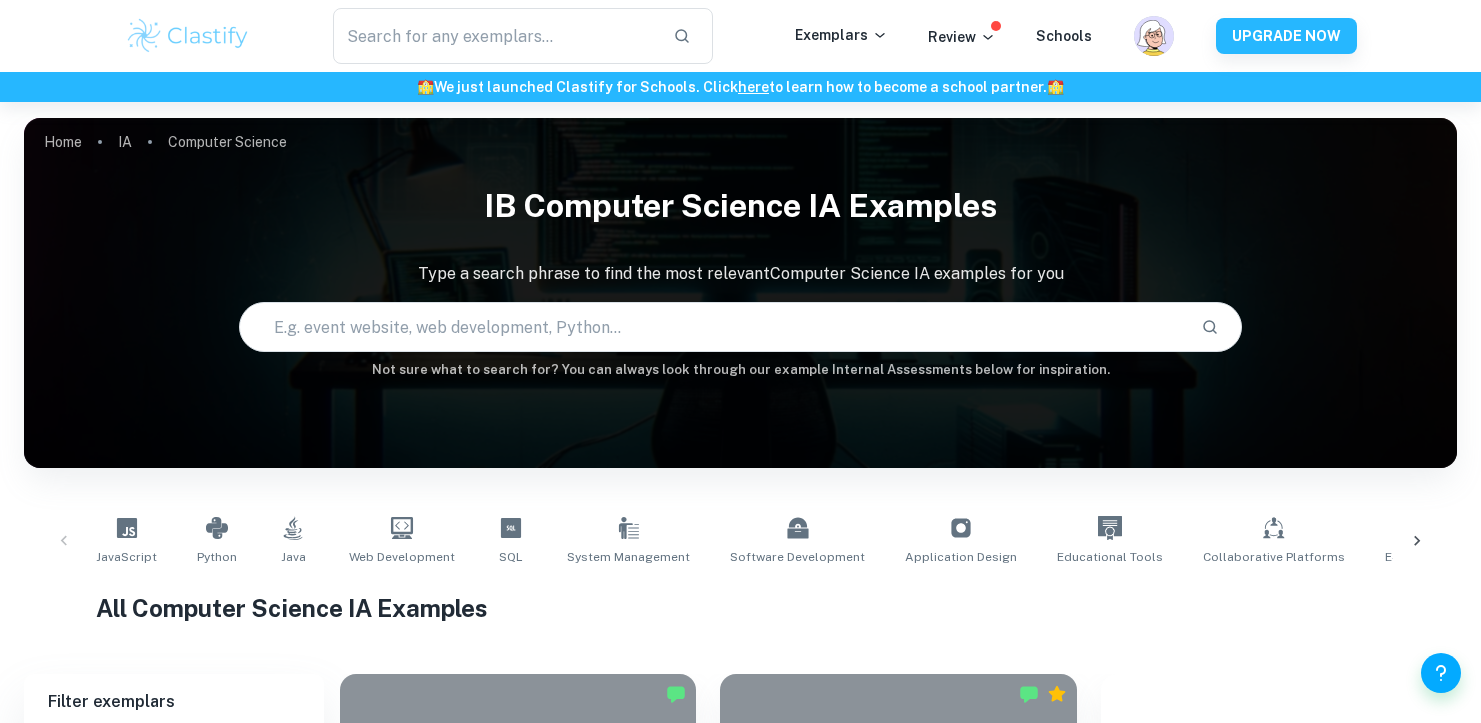 type 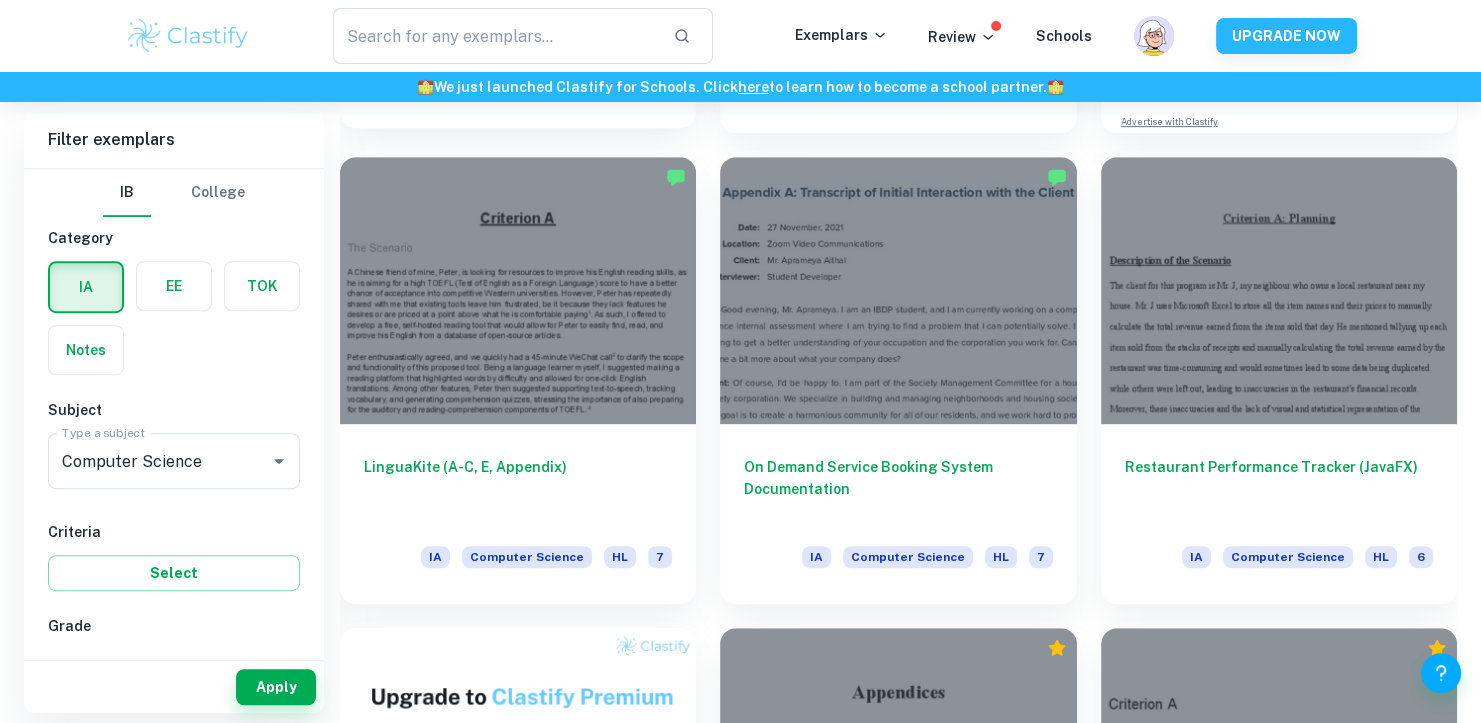 scroll, scrollTop: 0, scrollLeft: 0, axis: both 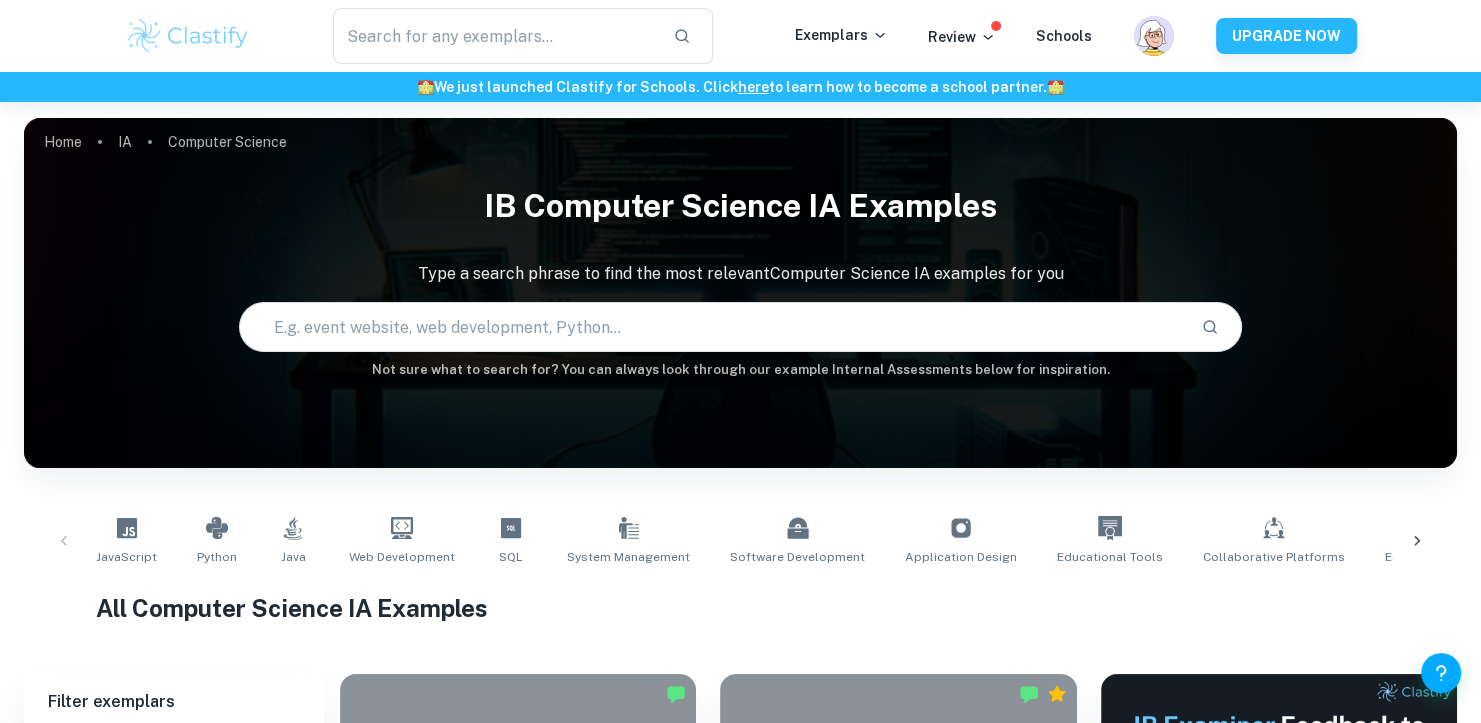 click at bounding box center (712, 327) 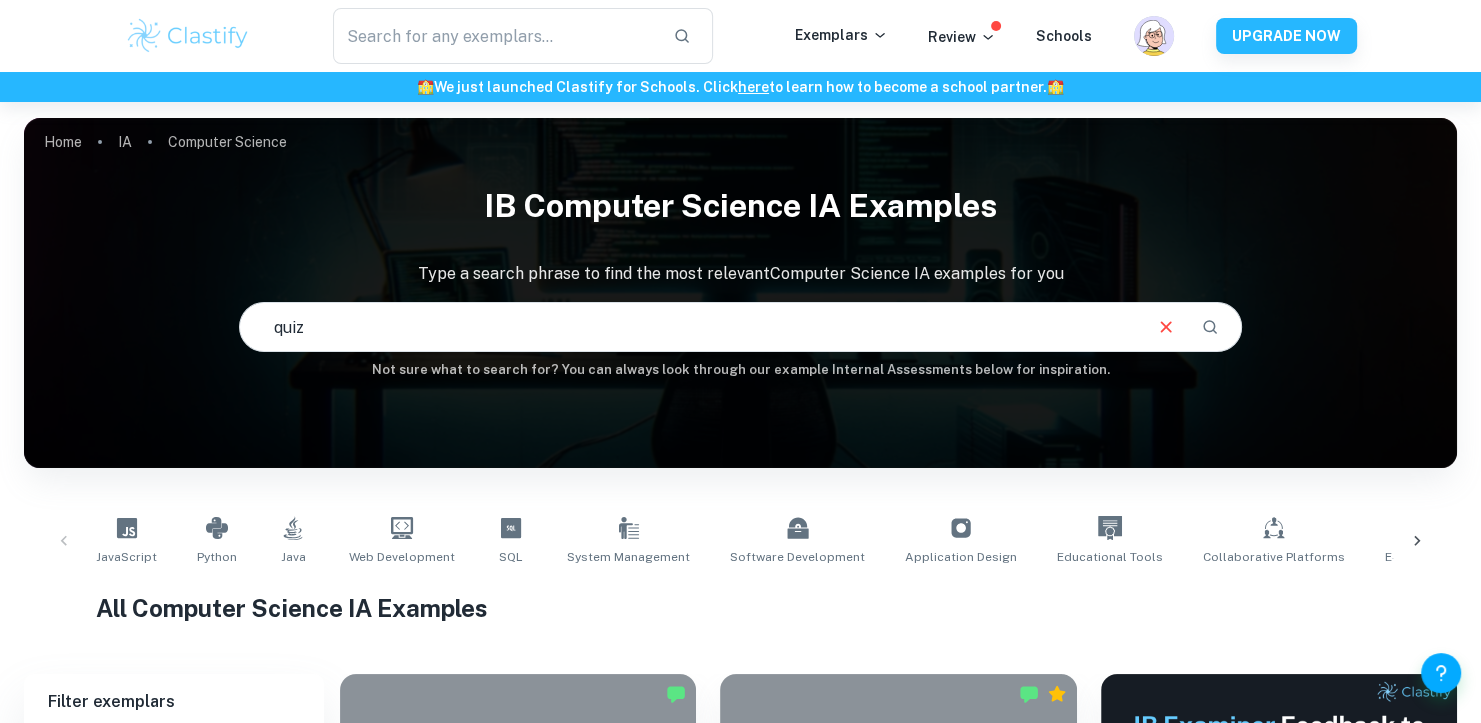 type on "quiz" 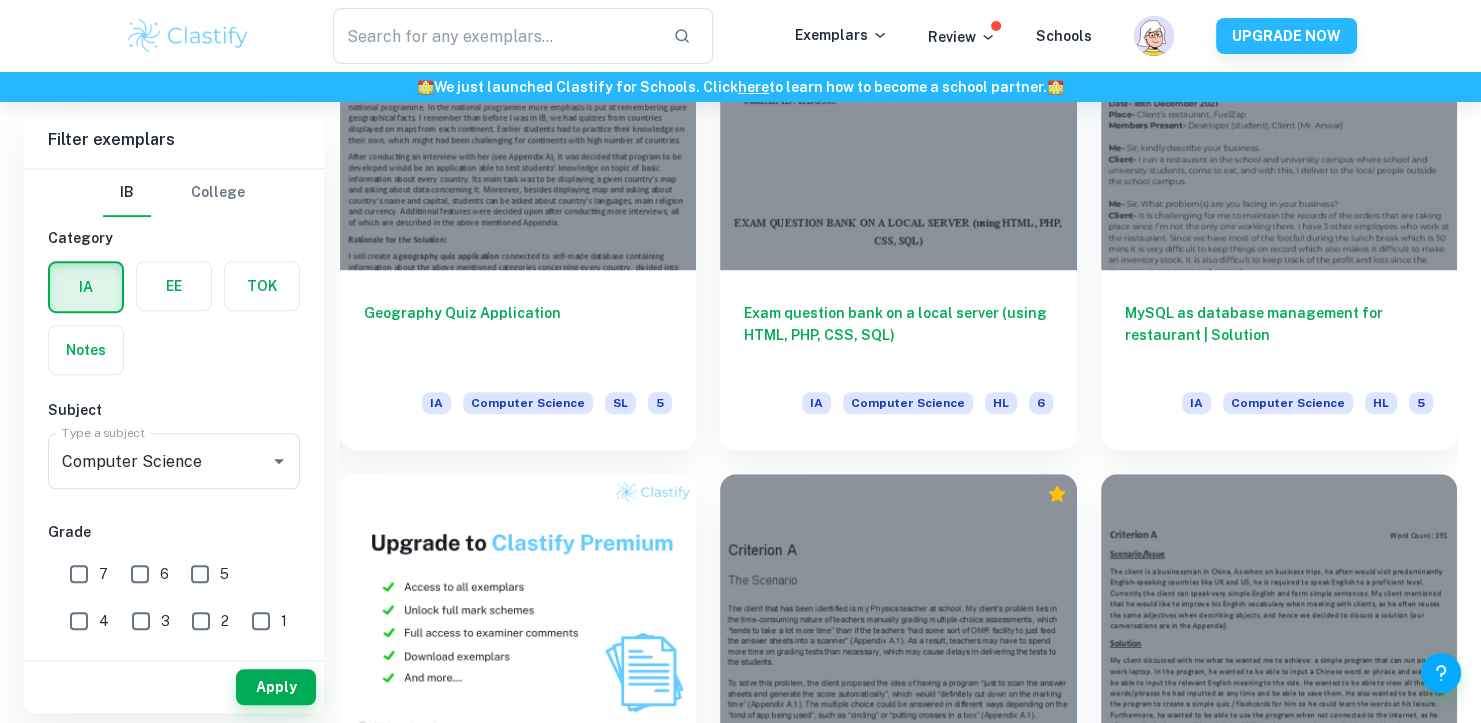 scroll, scrollTop: 1140, scrollLeft: 0, axis: vertical 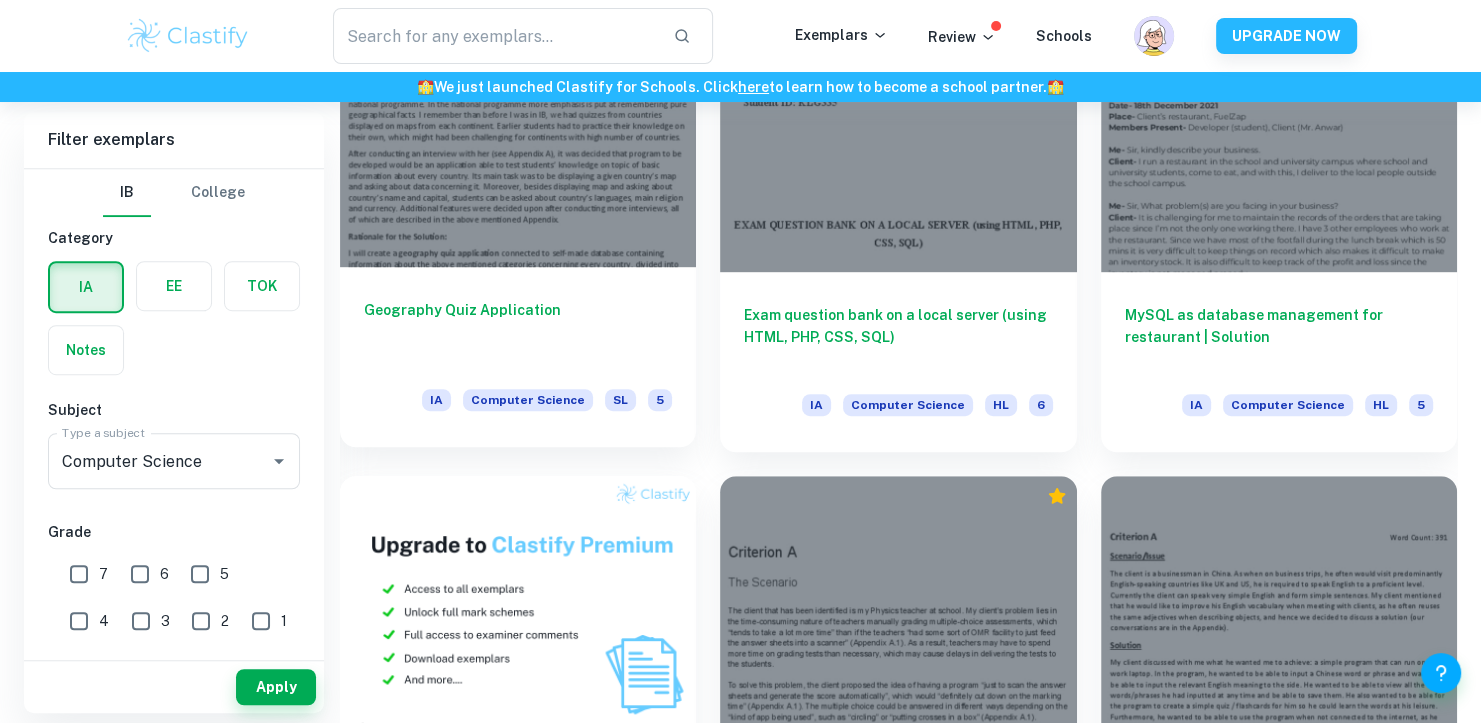 click at bounding box center (518, 133) 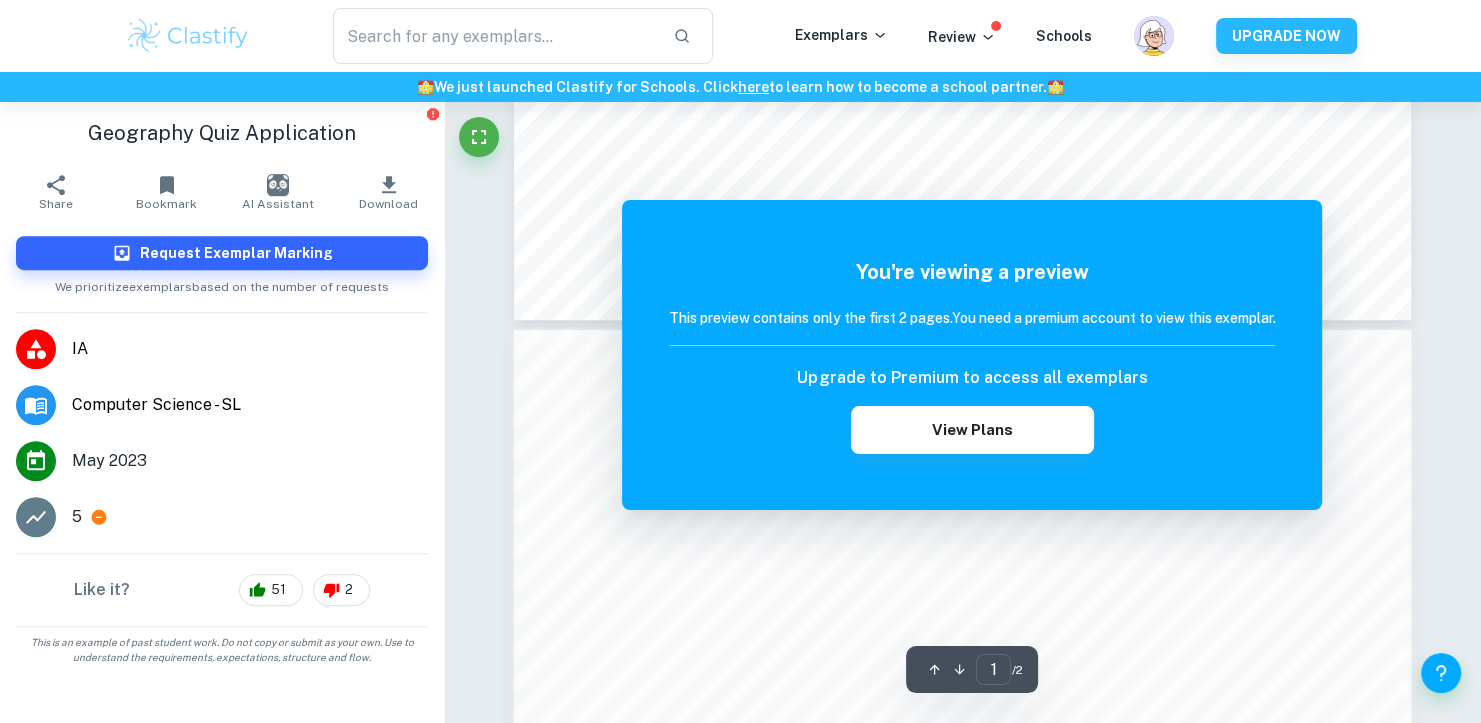 scroll, scrollTop: 556, scrollLeft: 0, axis: vertical 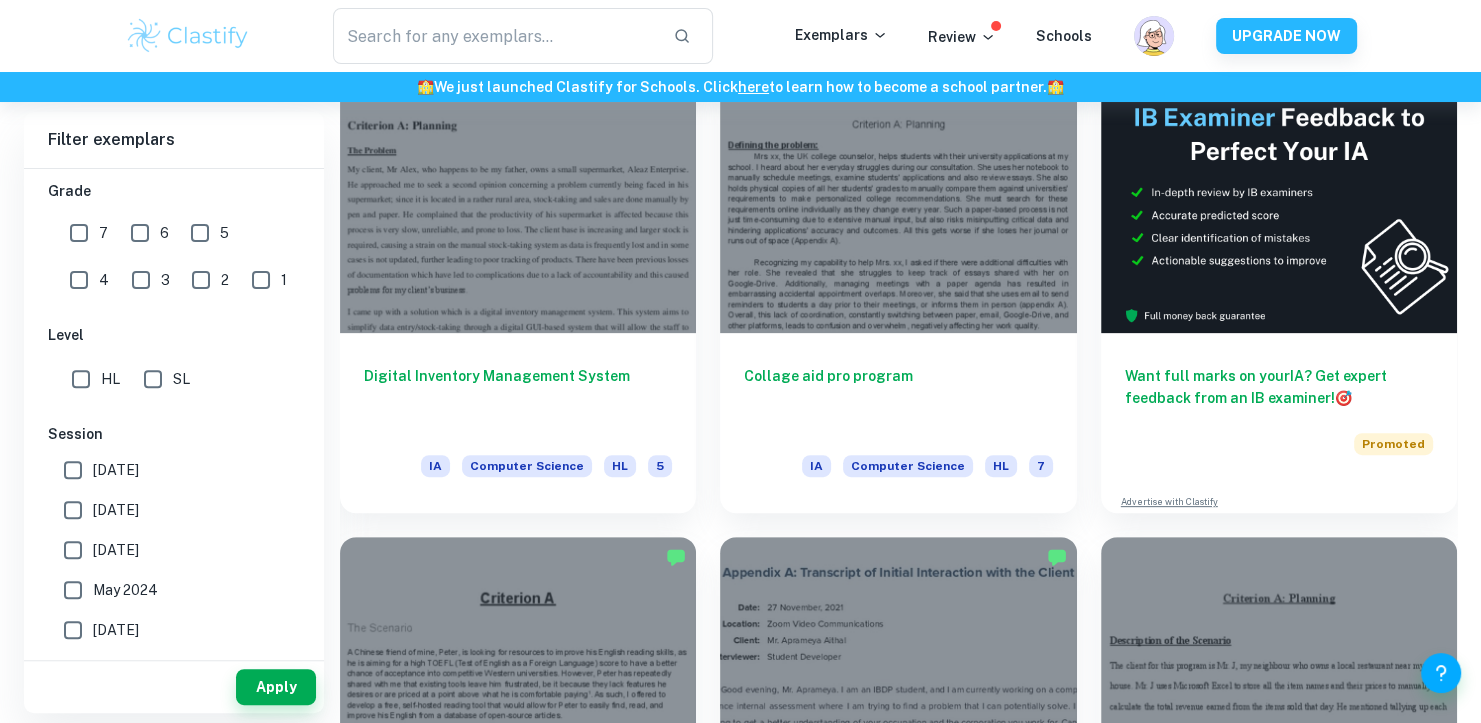 click on "SL" at bounding box center (153, 379) 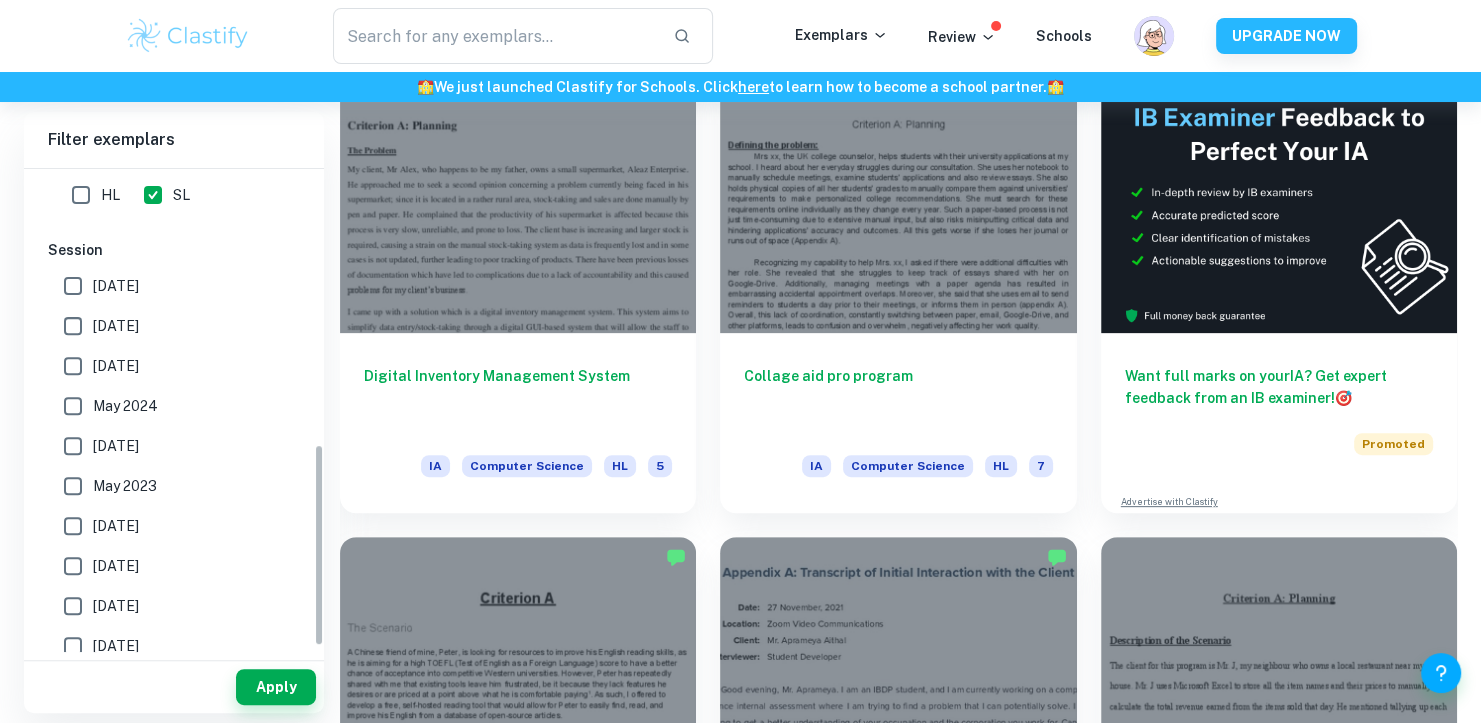 scroll, scrollTop: 670, scrollLeft: 0, axis: vertical 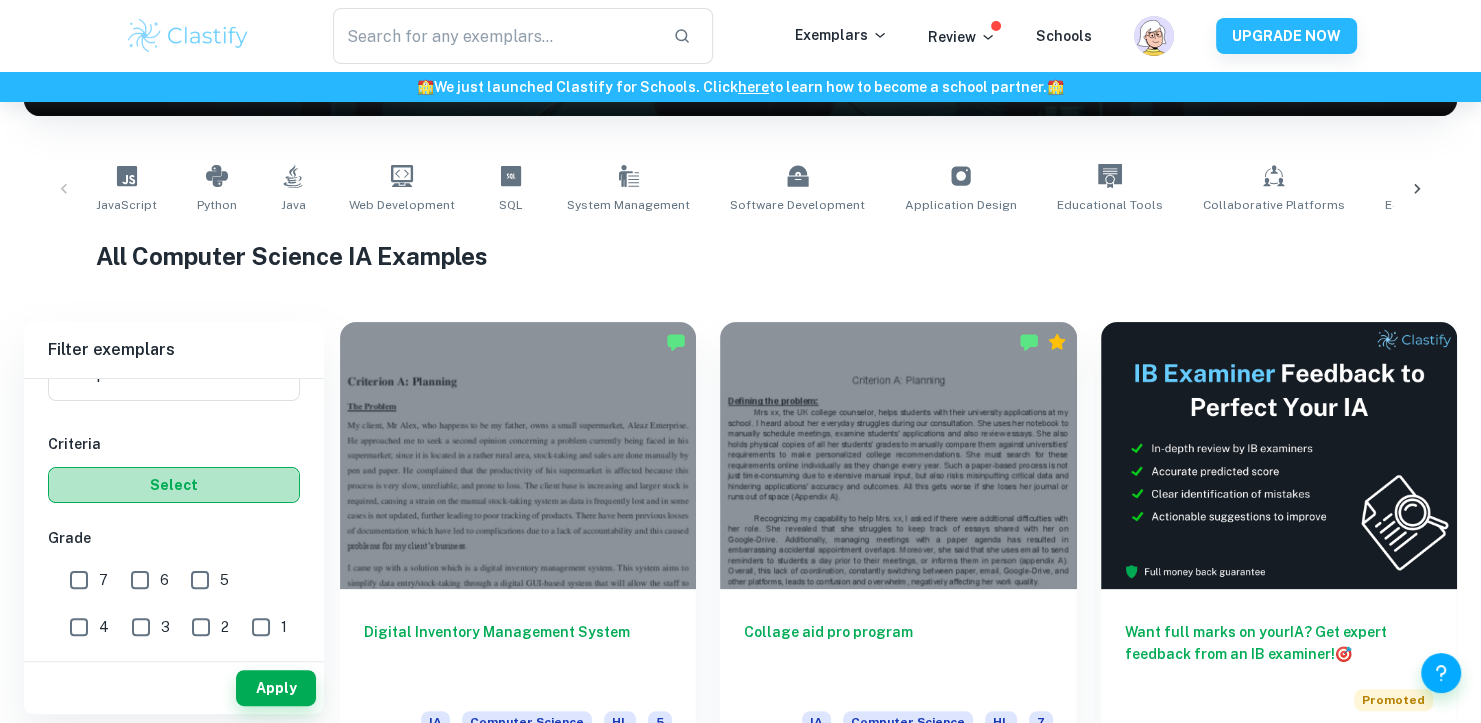 click on "Select" at bounding box center (174, 485) 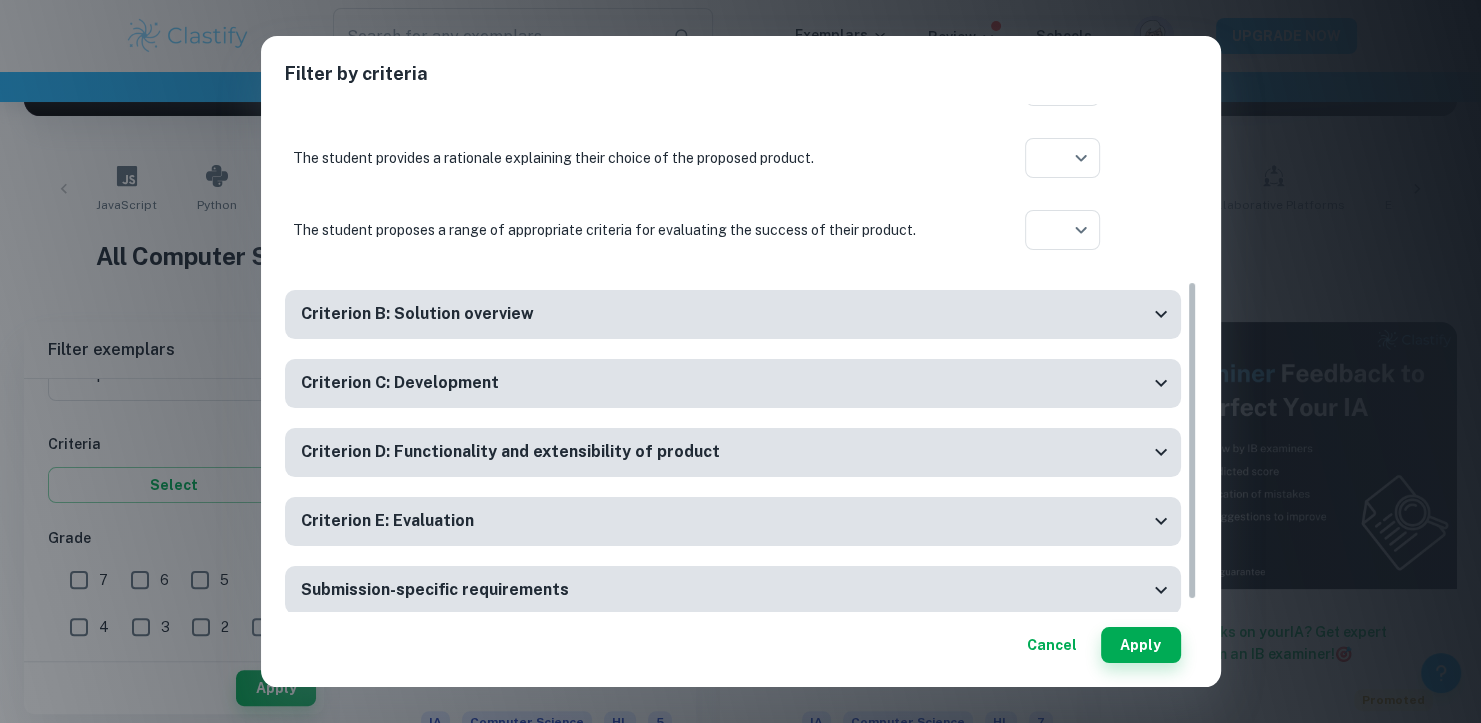 scroll, scrollTop: 298, scrollLeft: 0, axis: vertical 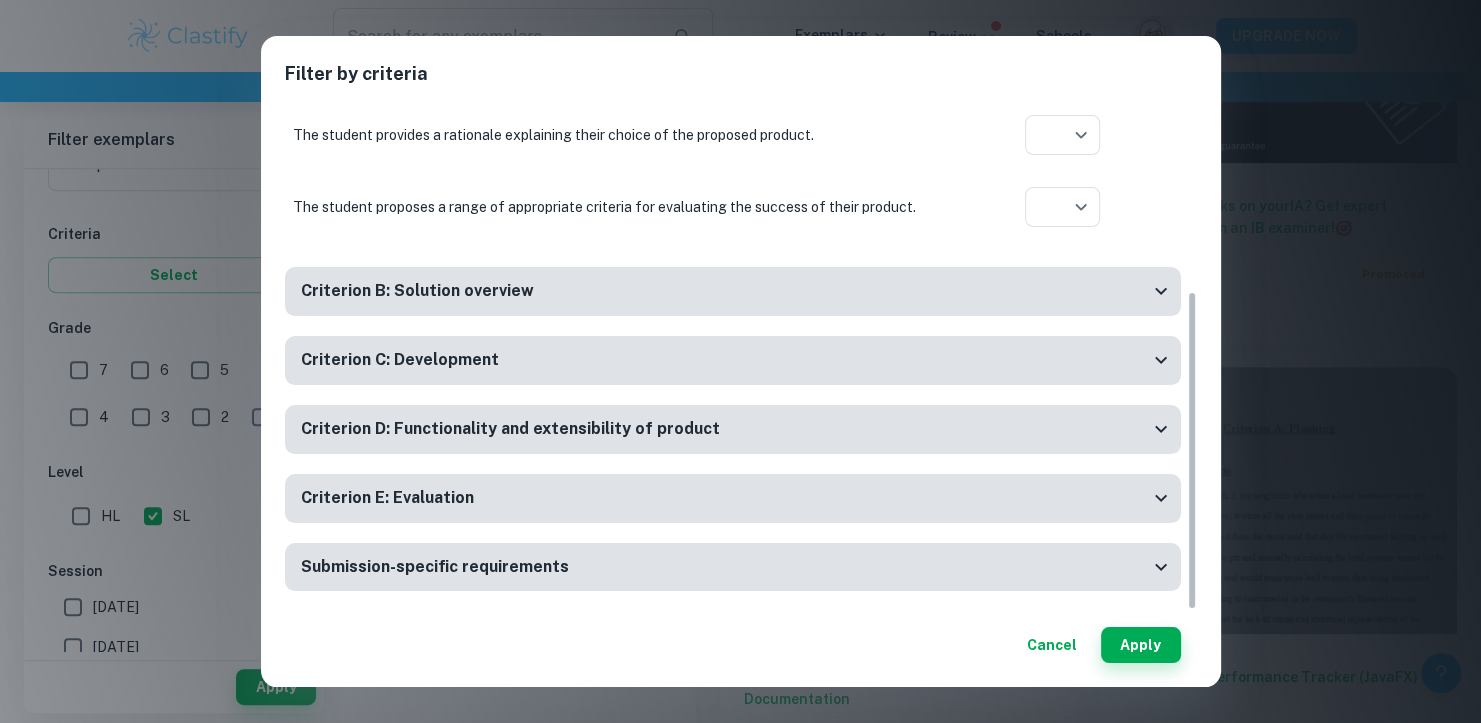 click on "Criterion B: Solution overview The student provides a complete and detailed record of tasks. ​ Aplication year The record of tasks refers to the product proposed in criterion A. ​ Aplication year The student provides a design overview, which includes an outline test plan. ​ Aplication year The design overview refers to the product proposed in criterion A. ​ Aplication year Overall, it is clear to the reader how the product was developed from the student’s descriptions. ​ Aplication year" at bounding box center (733, 301) 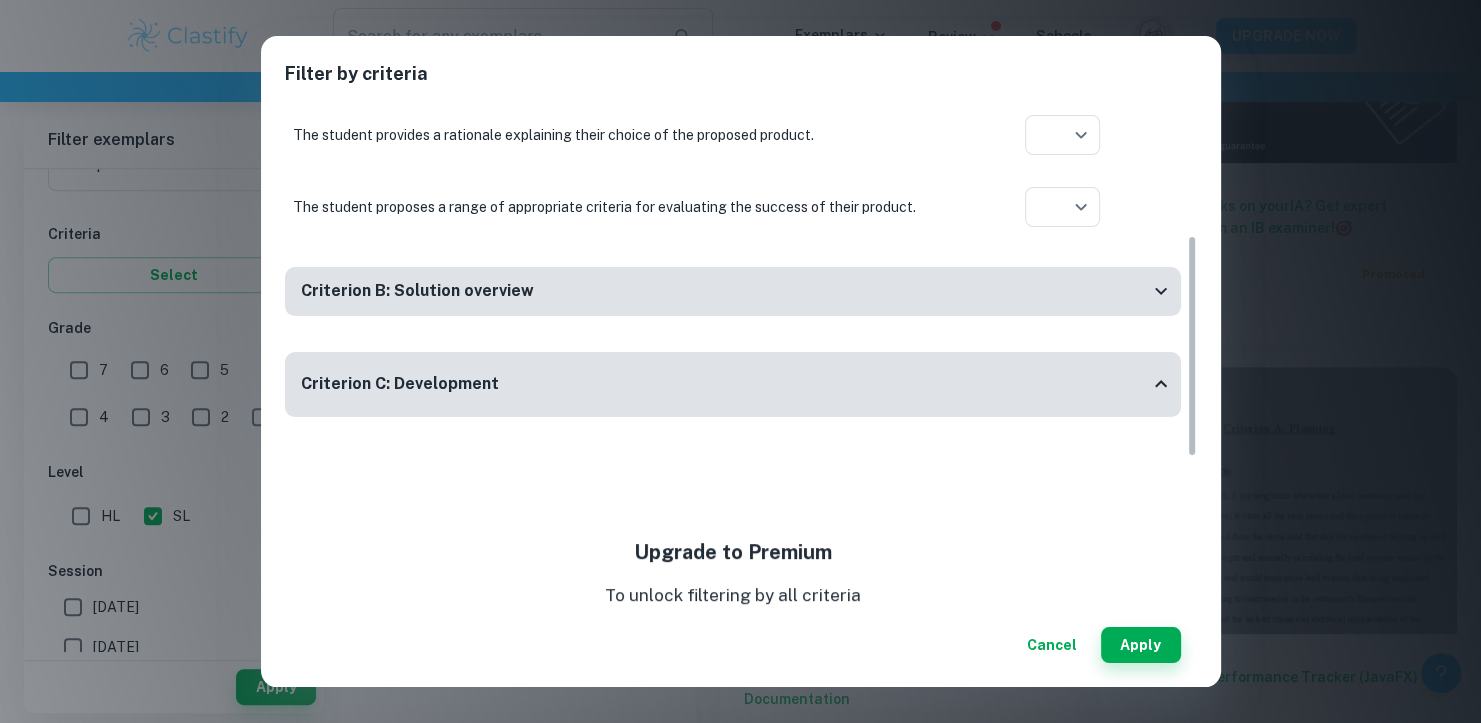 scroll, scrollTop: 349, scrollLeft: 0, axis: vertical 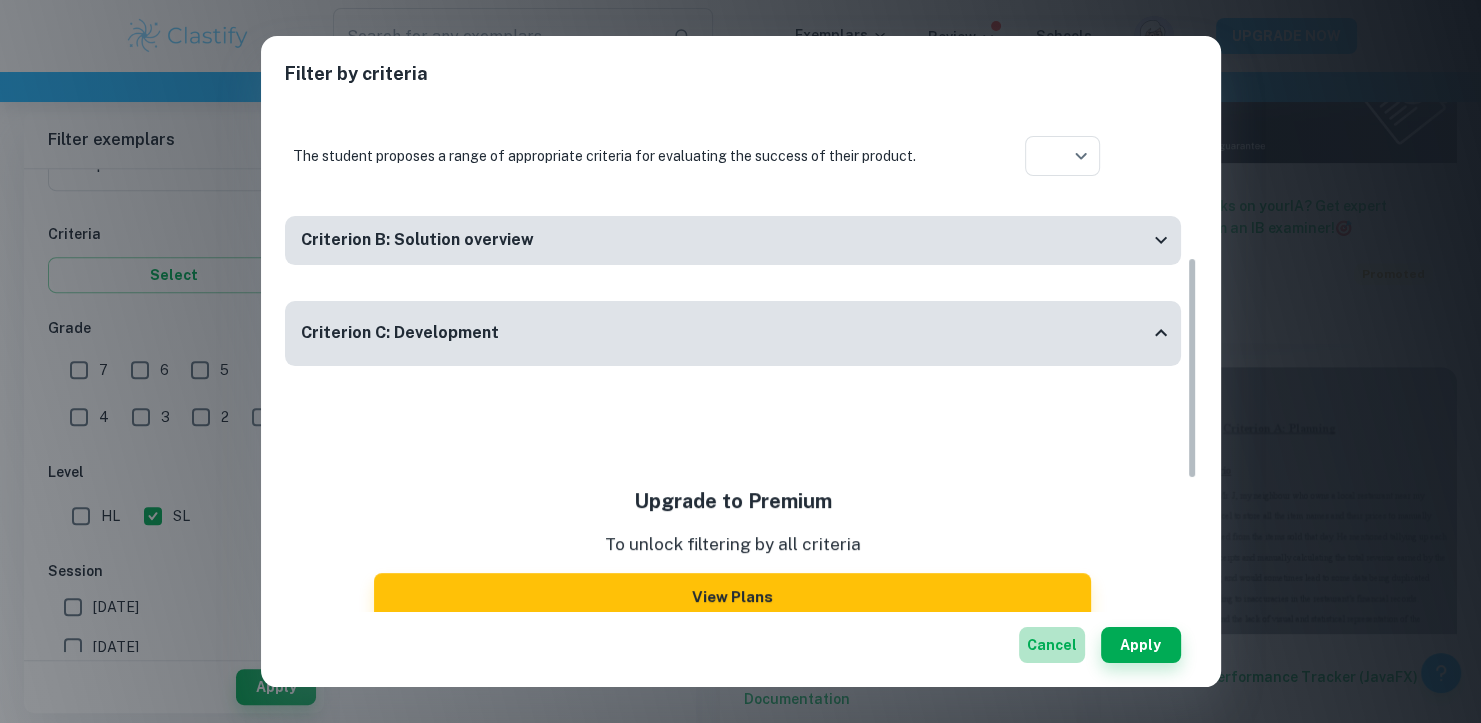 click on "Cancel" at bounding box center (1052, 645) 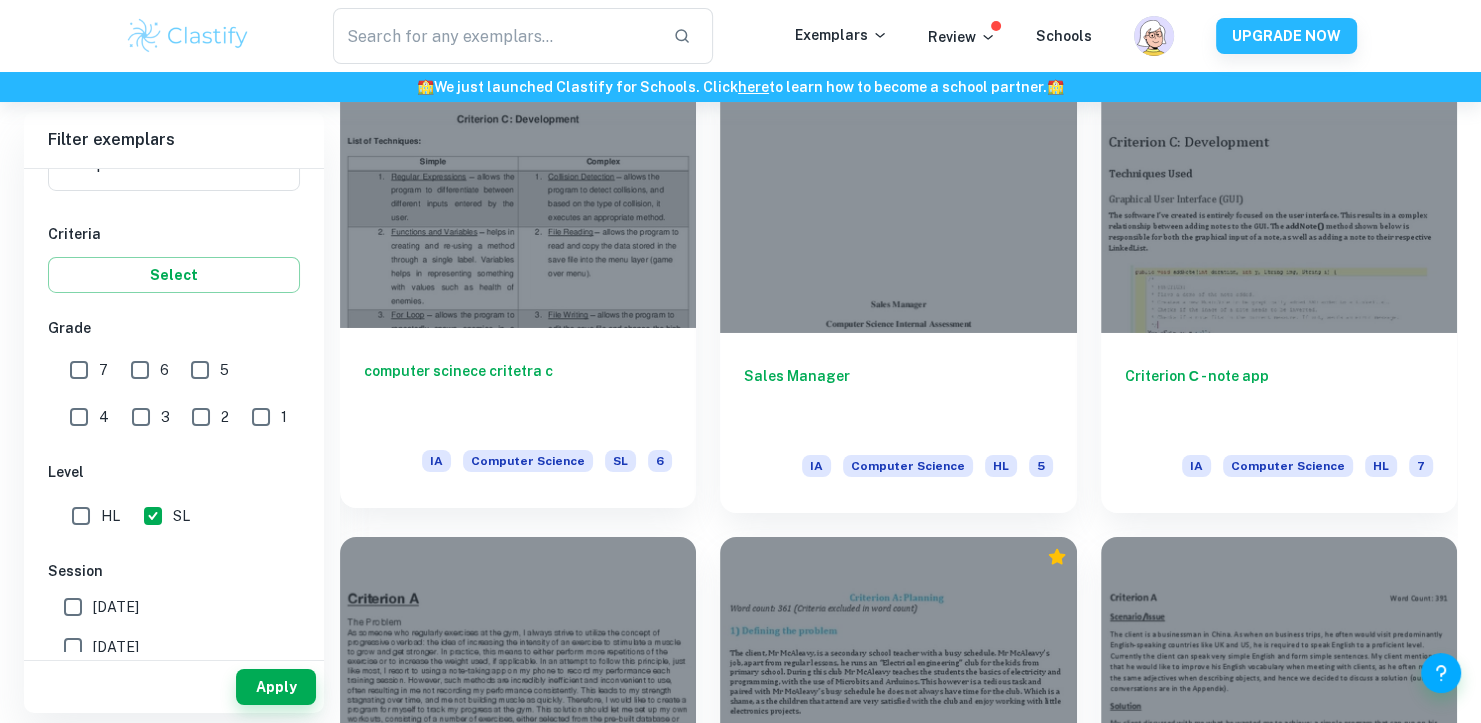 scroll, scrollTop: 6684, scrollLeft: 0, axis: vertical 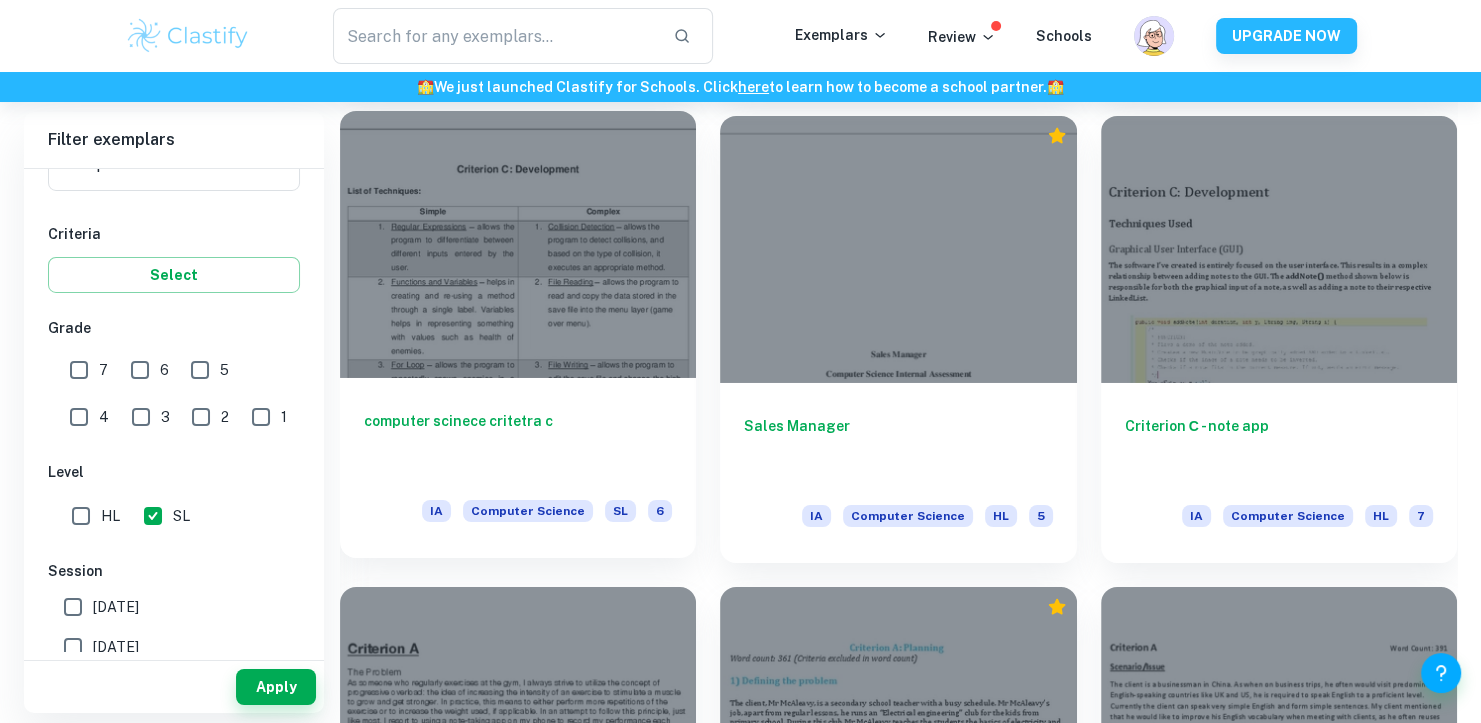 click at bounding box center (518, 244) 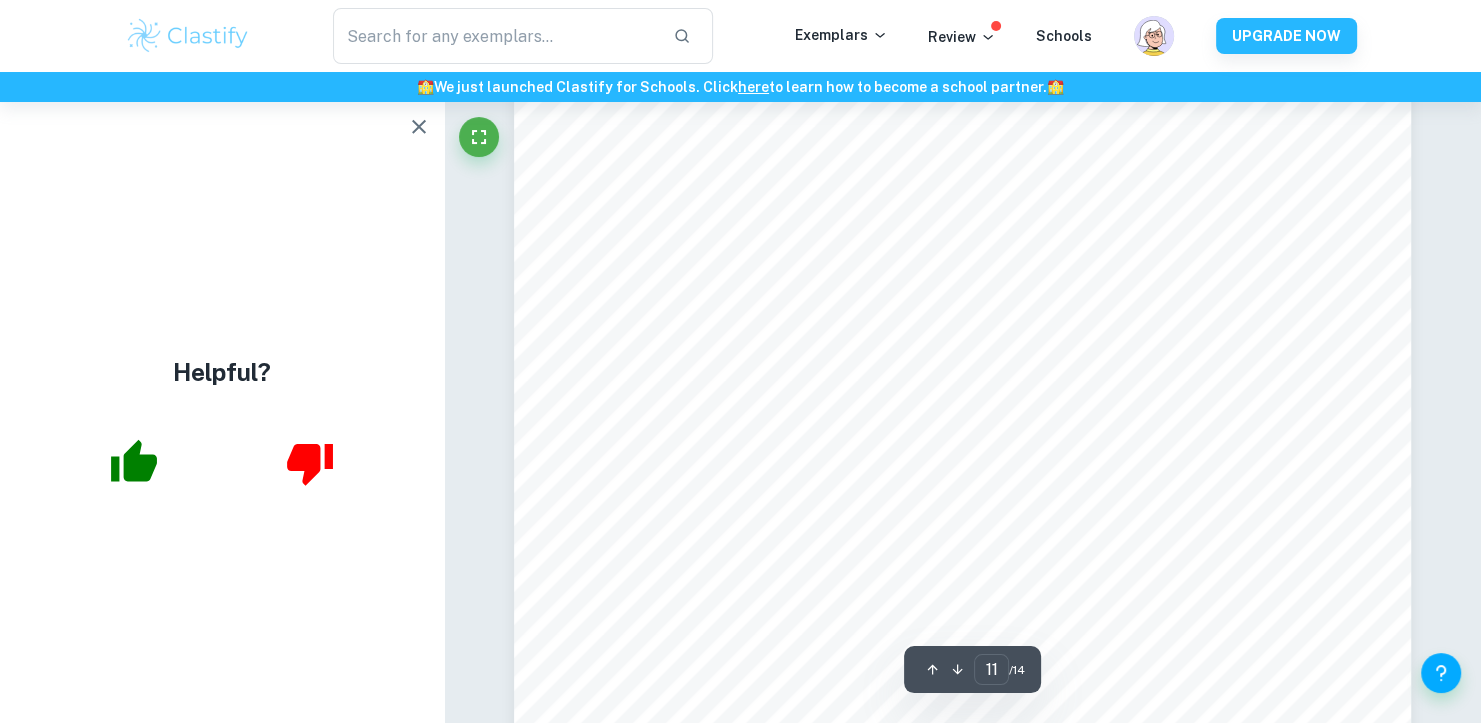 scroll, scrollTop: 12632, scrollLeft: 0, axis: vertical 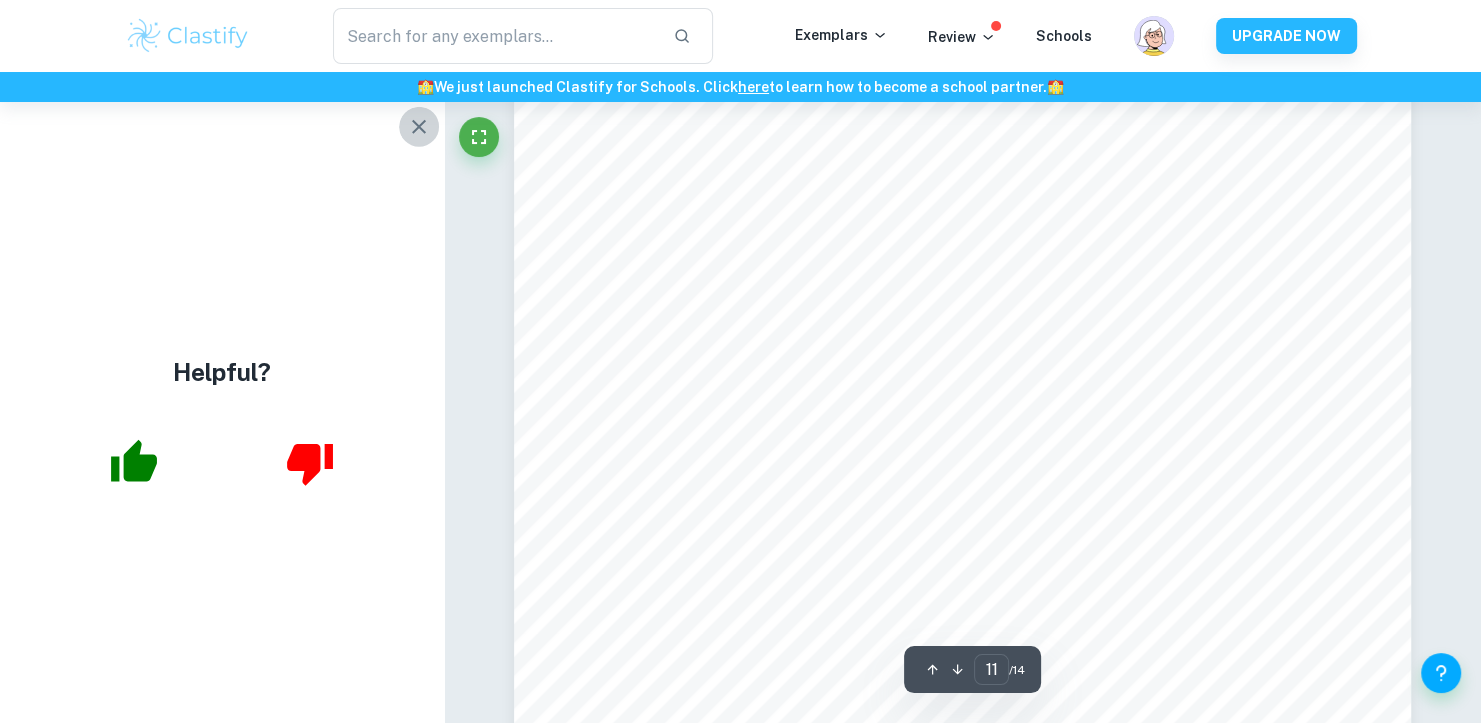 click 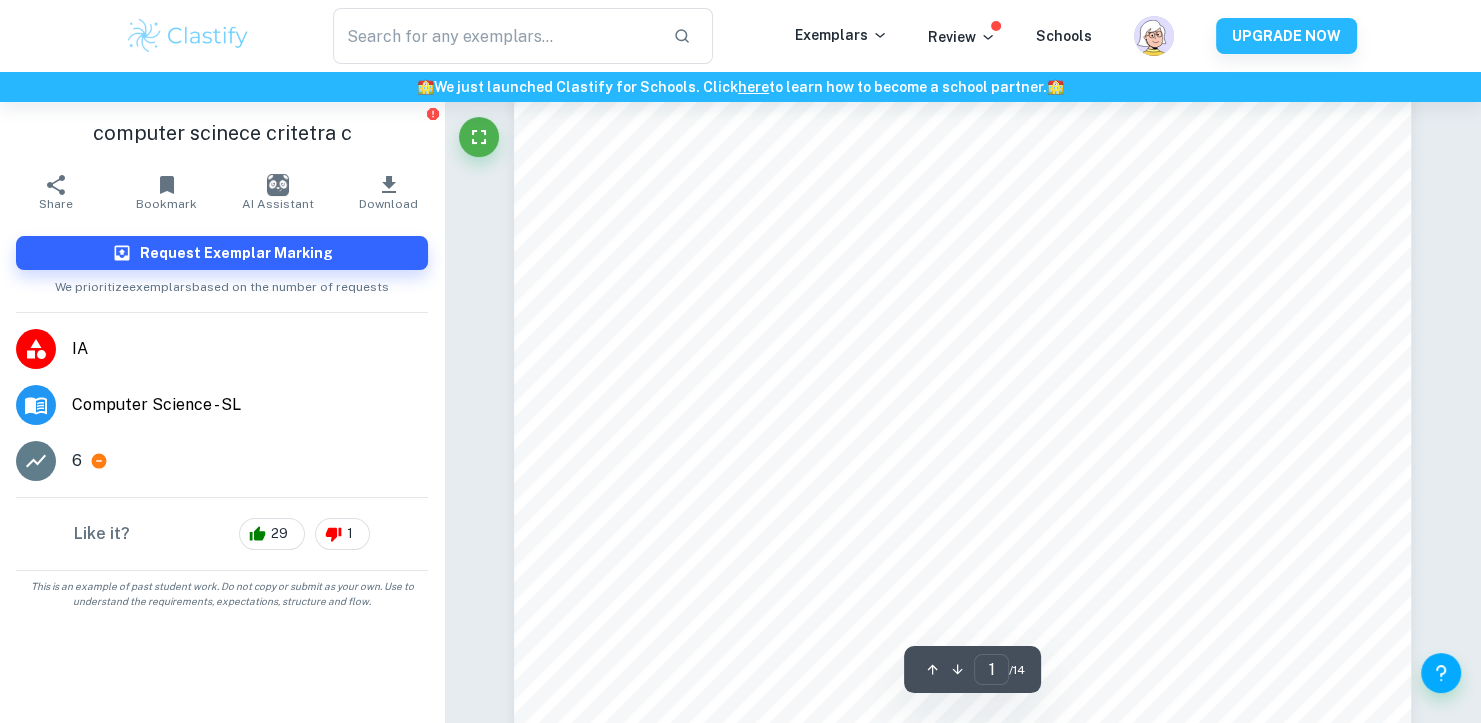 scroll, scrollTop: 0, scrollLeft: 0, axis: both 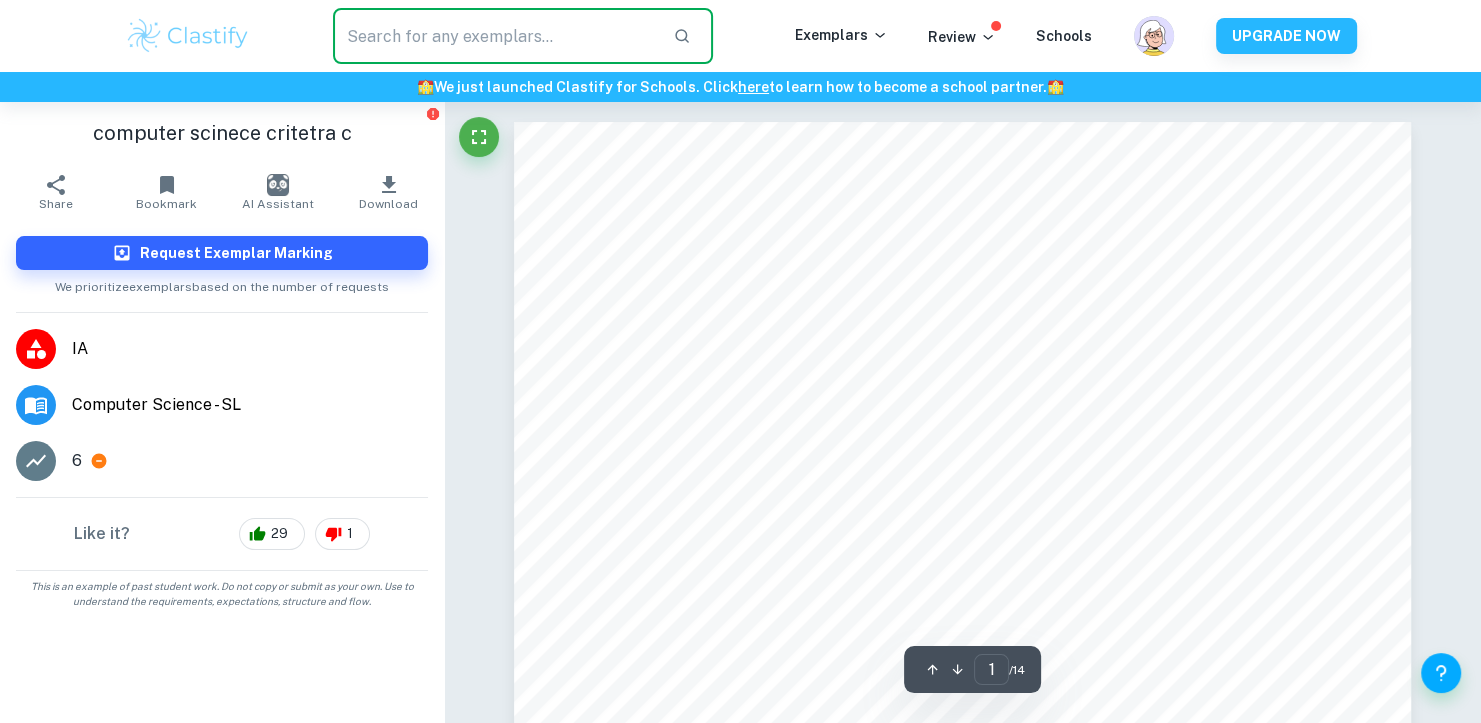 click at bounding box center (495, 36) 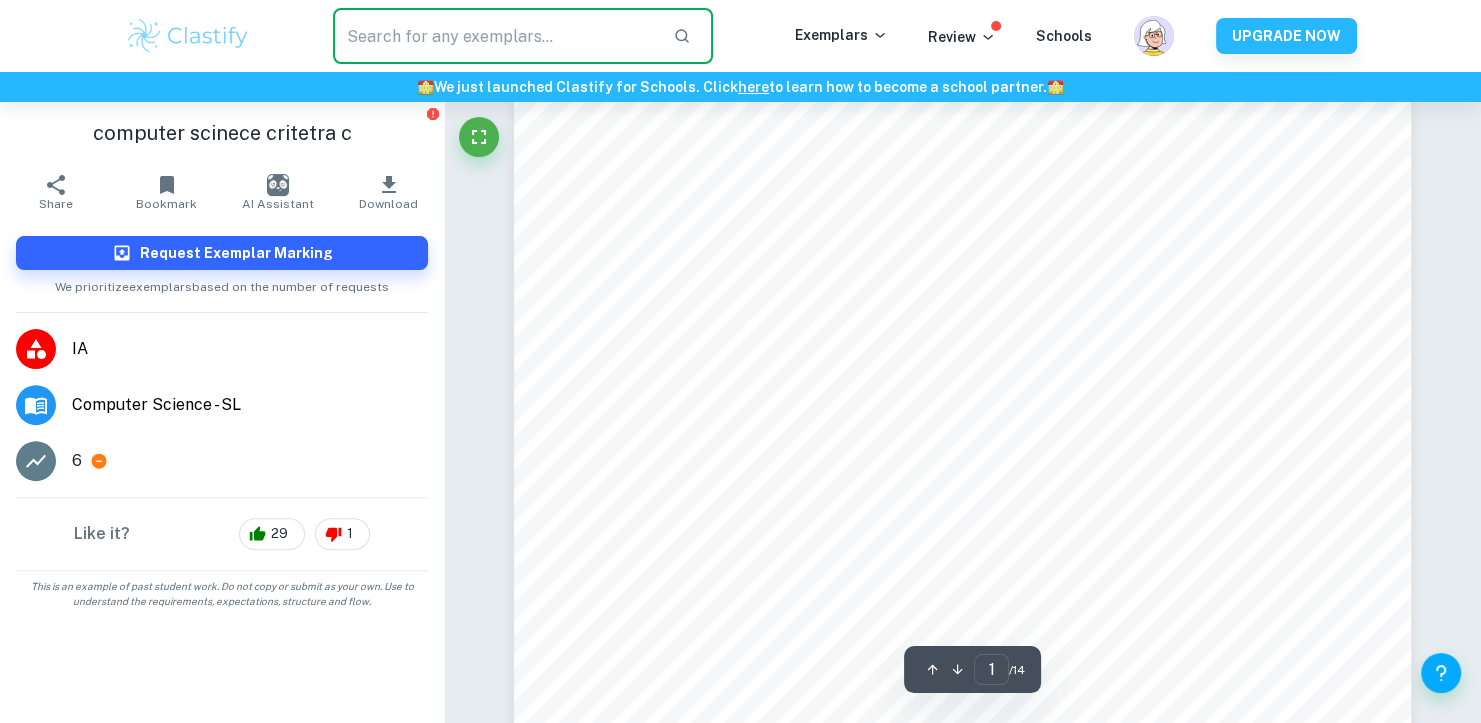 scroll, scrollTop: 0, scrollLeft: 0, axis: both 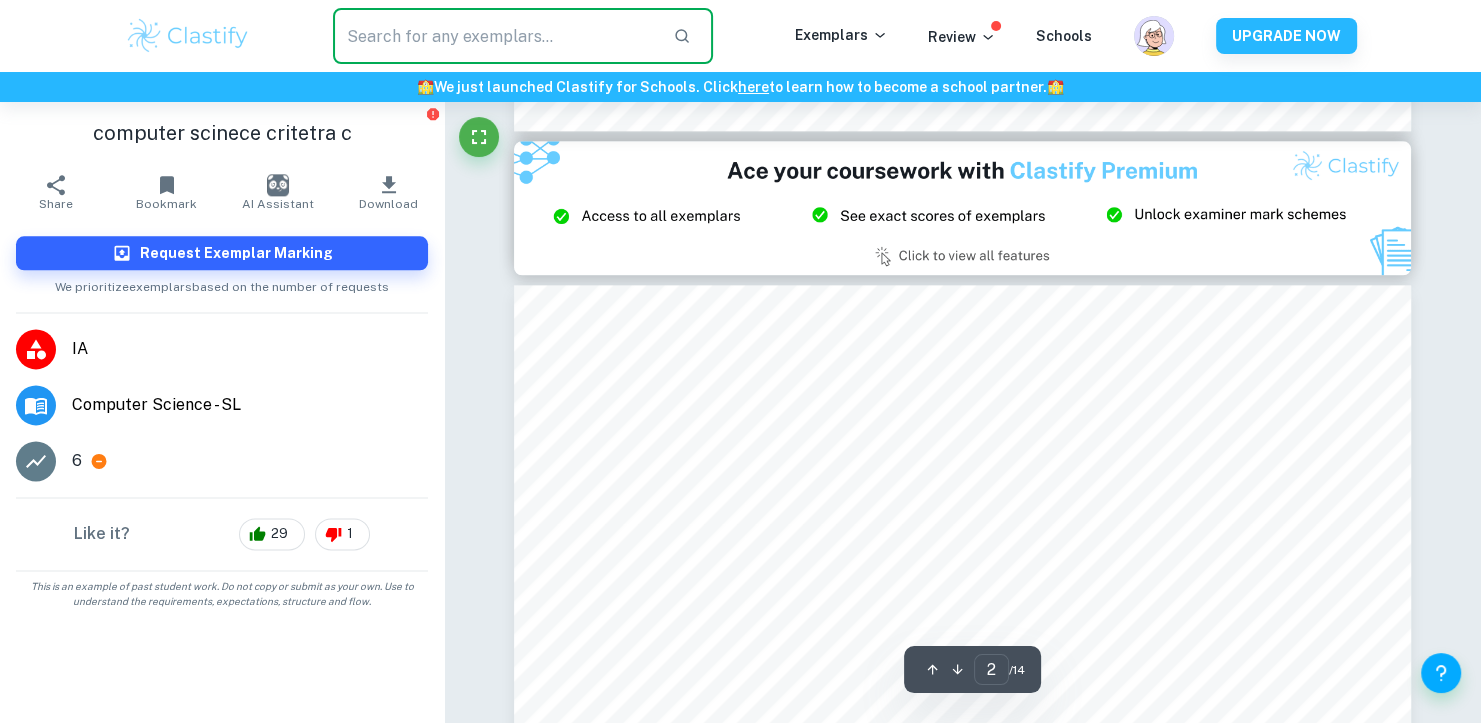 type on "3" 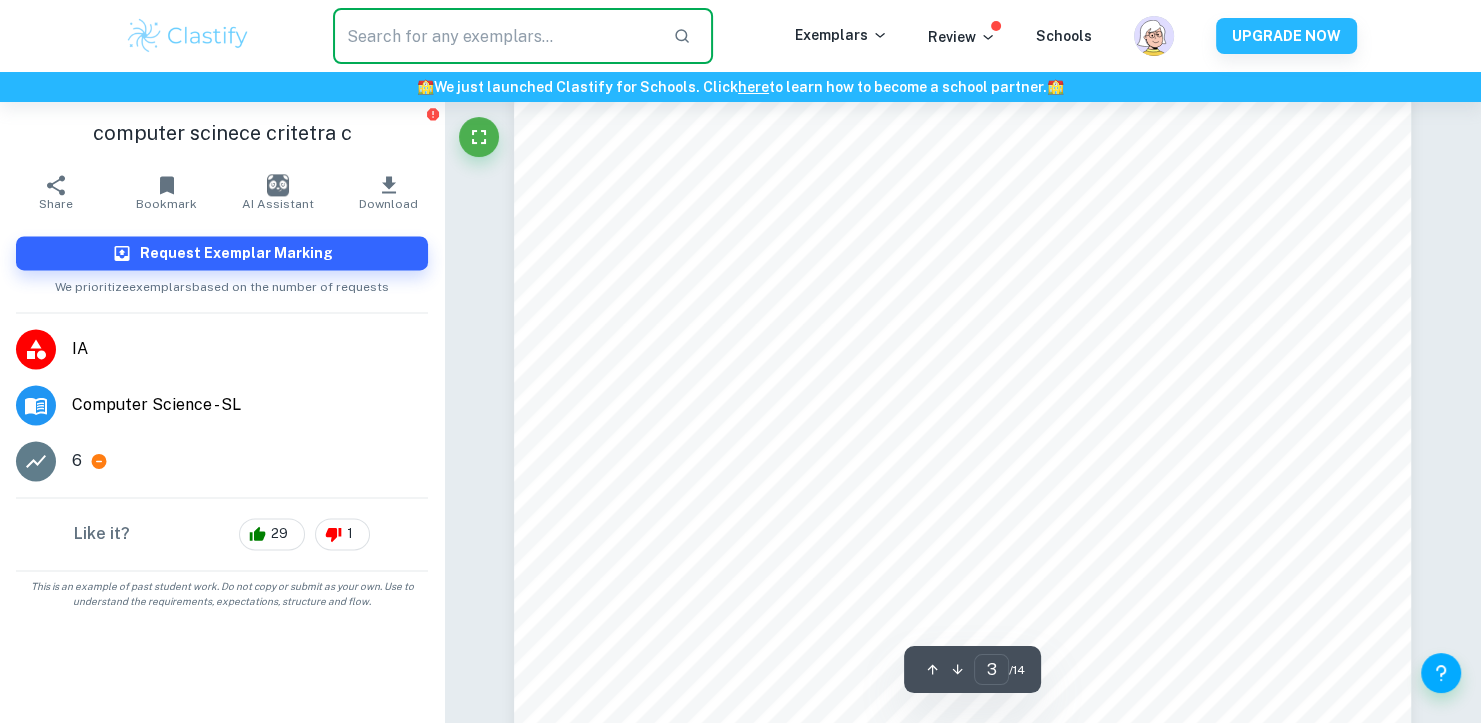scroll, scrollTop: 2668, scrollLeft: 0, axis: vertical 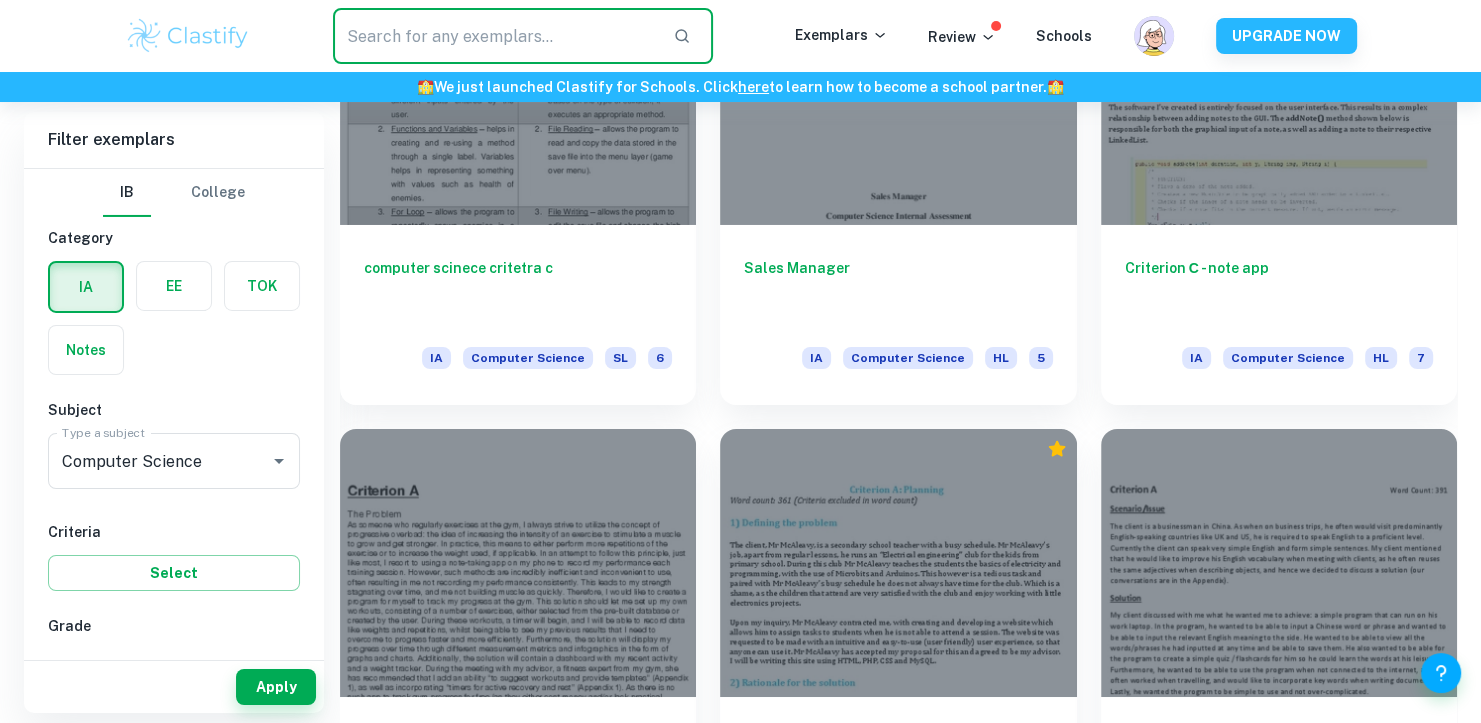 click at bounding box center (495, 36) 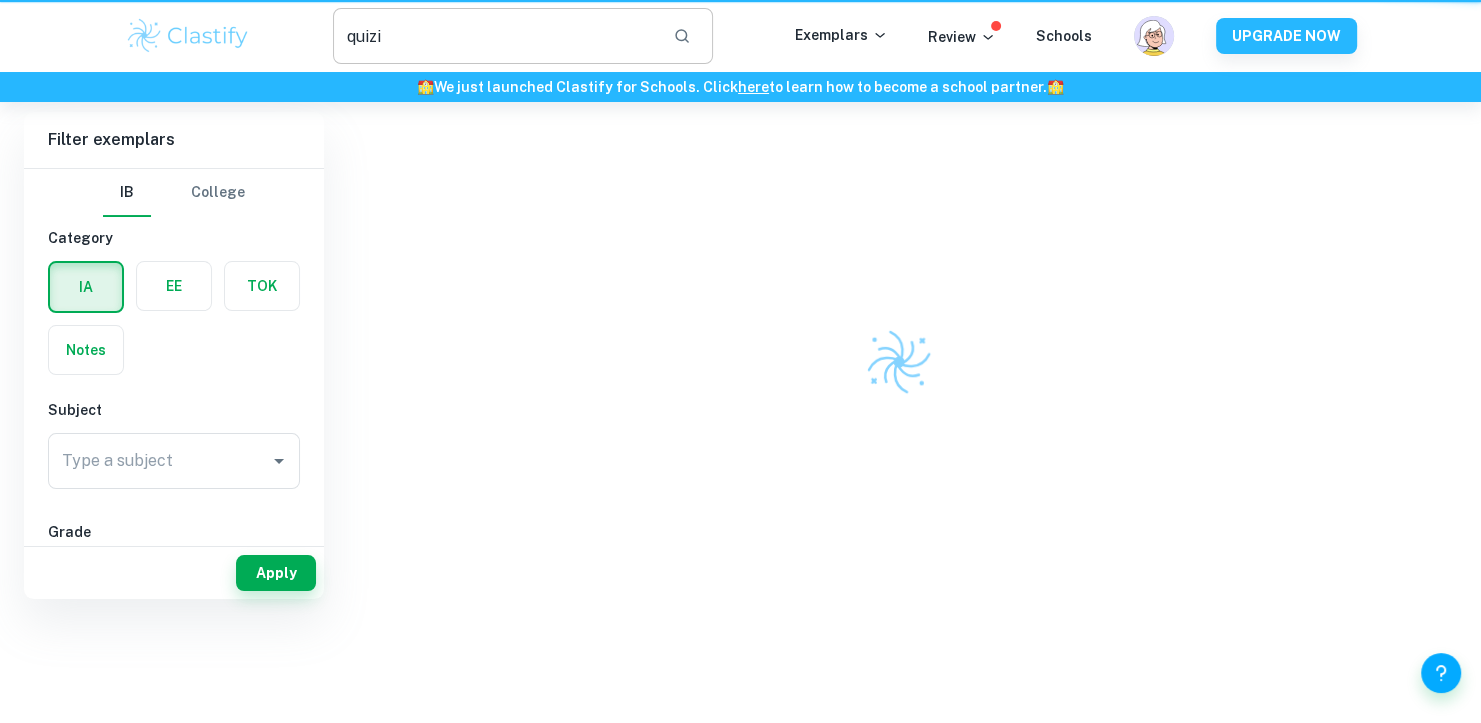 scroll, scrollTop: 0, scrollLeft: 0, axis: both 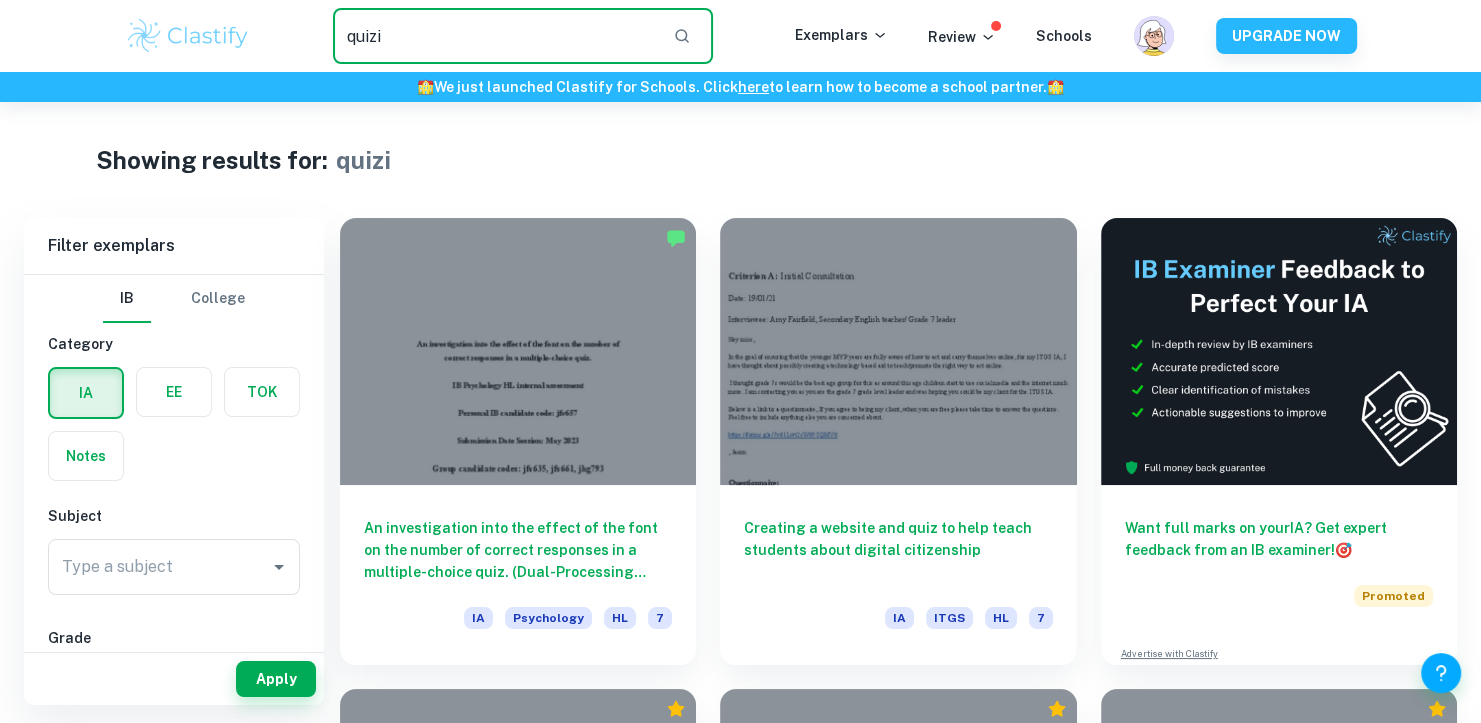 click on "quizi" at bounding box center (495, 36) 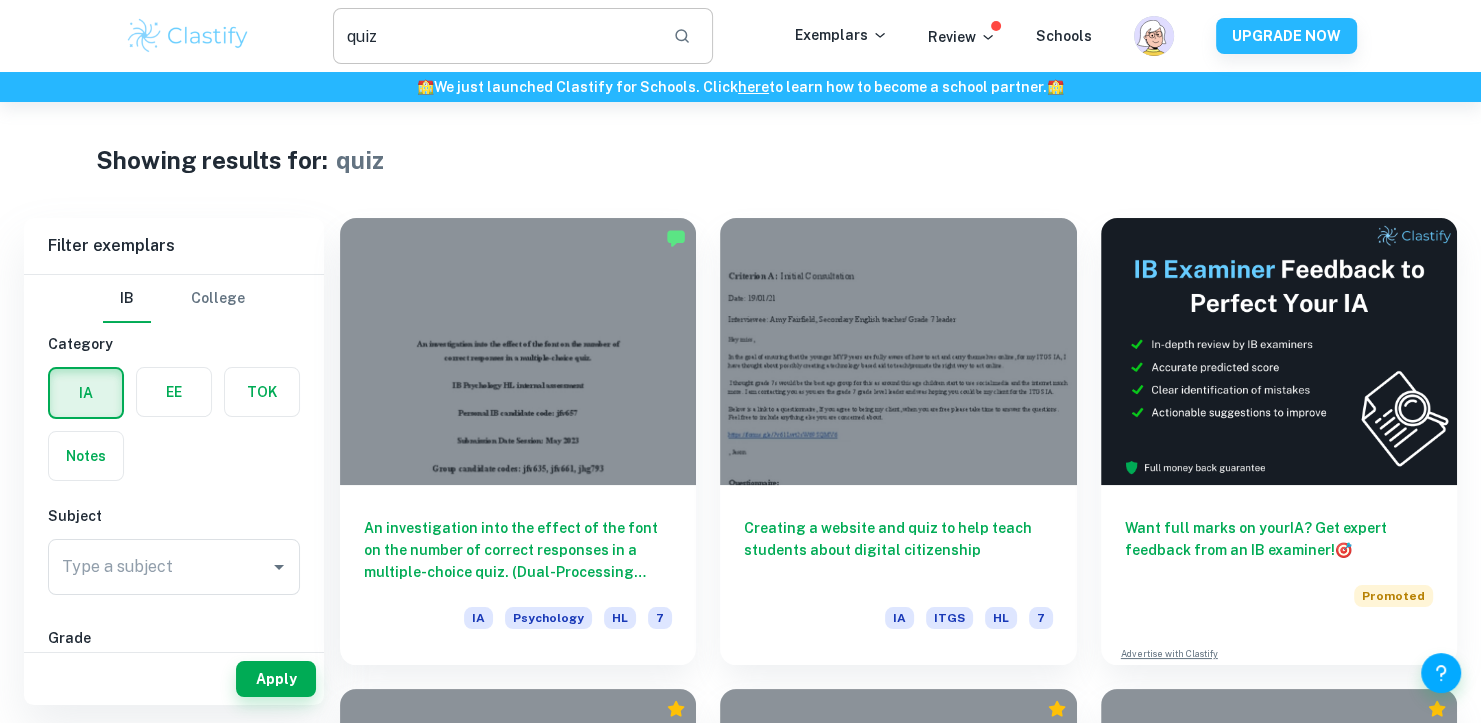 click on "quiz" at bounding box center (495, 36) 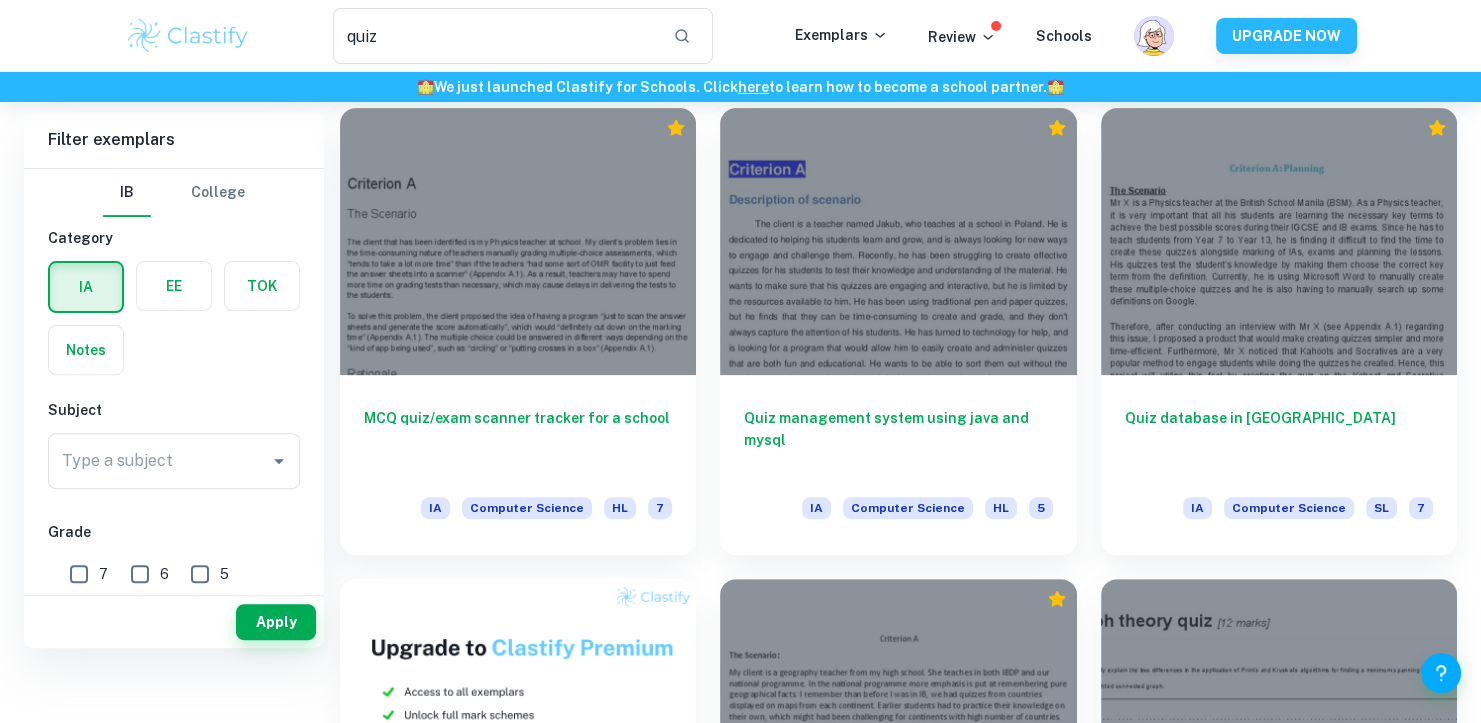 scroll, scrollTop: 0, scrollLeft: 0, axis: both 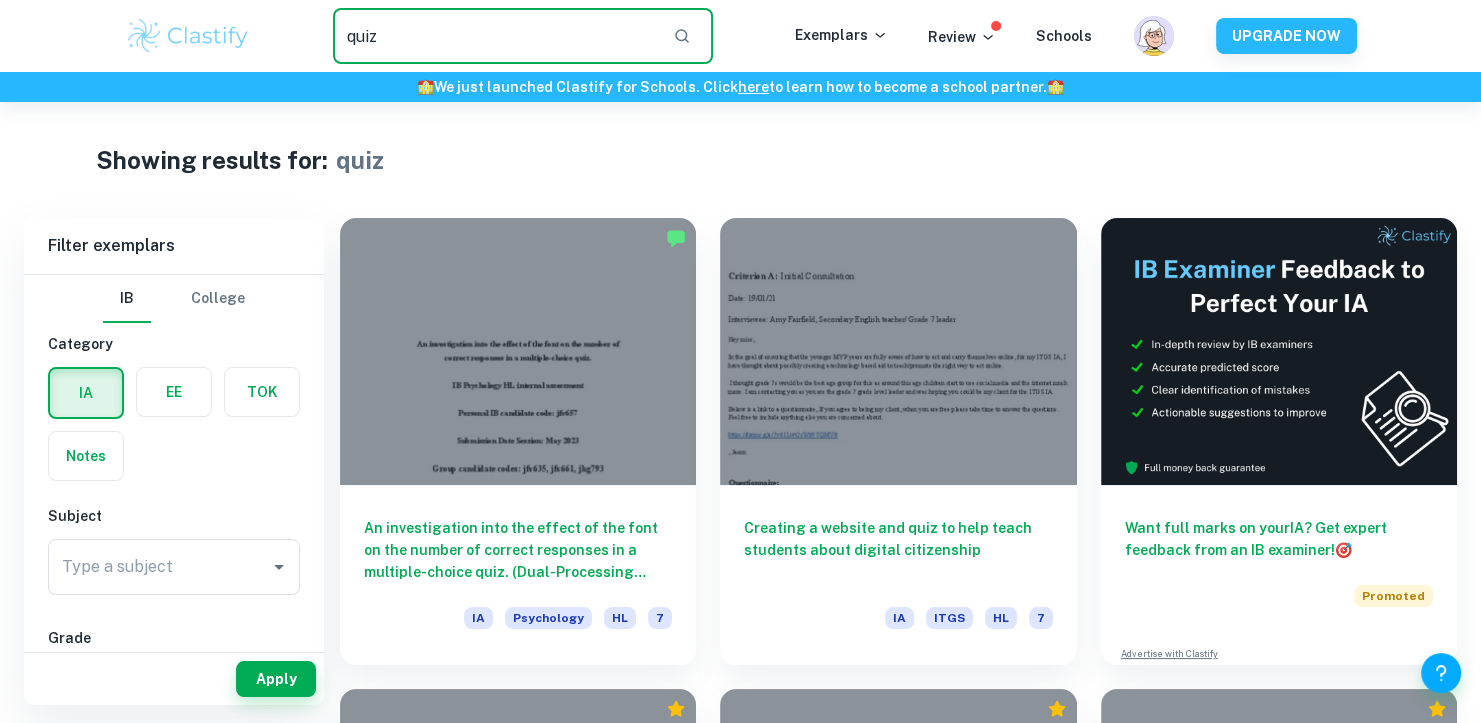 click on "quiz" at bounding box center [495, 36] 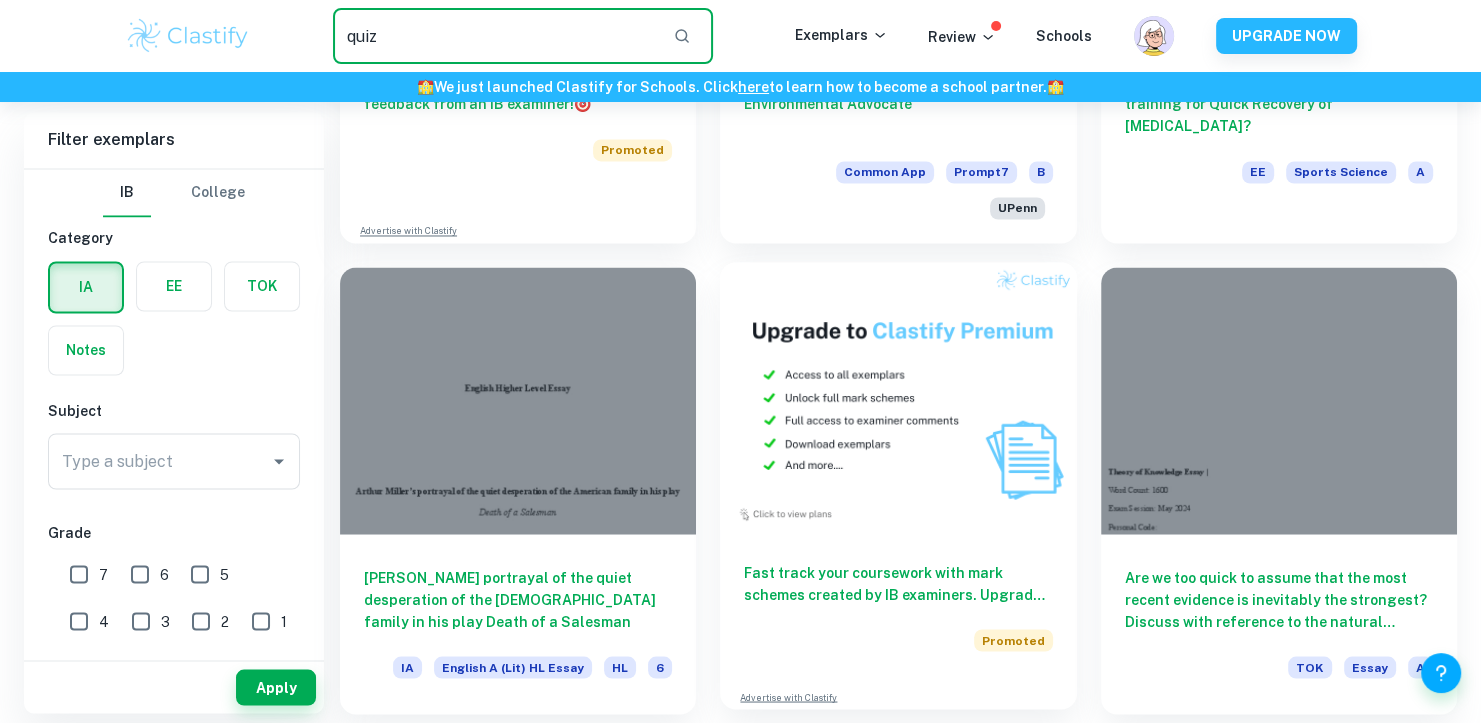 scroll, scrollTop: 3369, scrollLeft: 0, axis: vertical 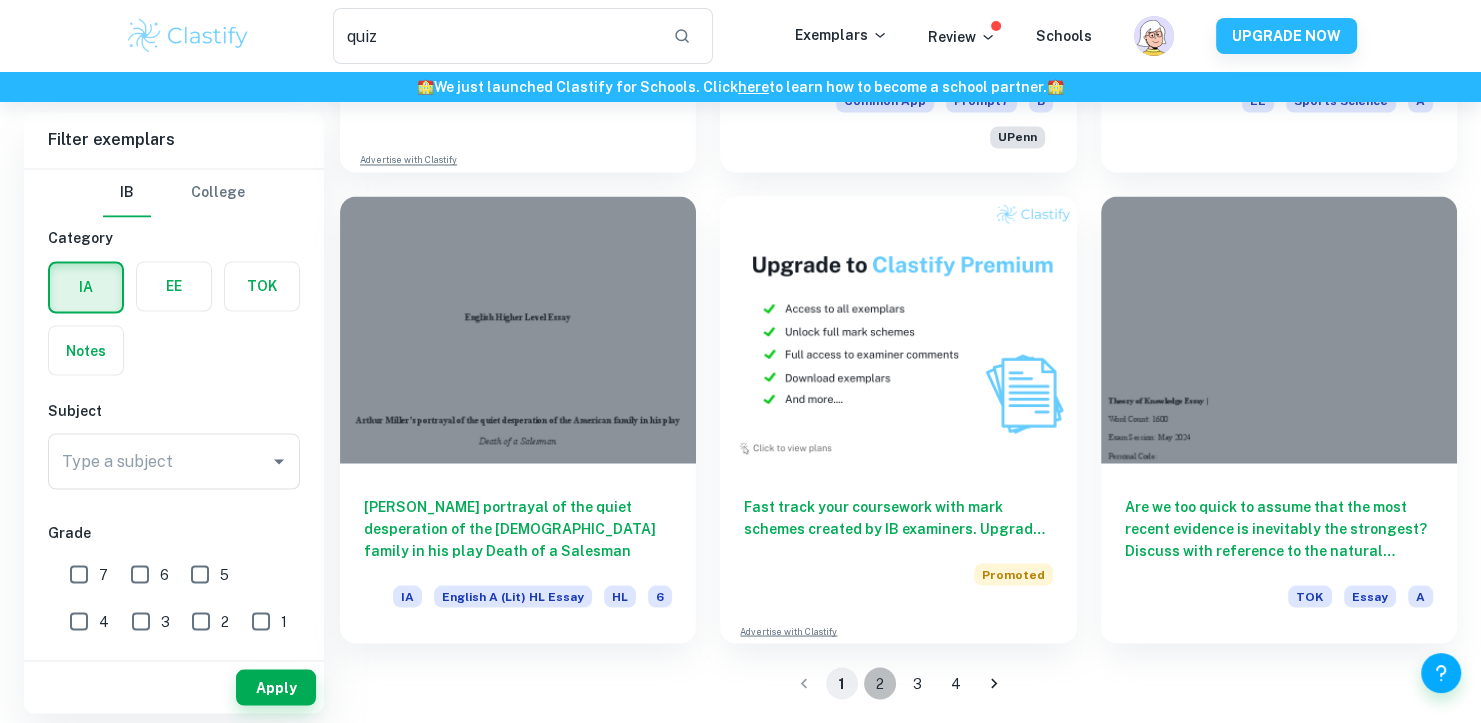 click on "2" at bounding box center [880, 683] 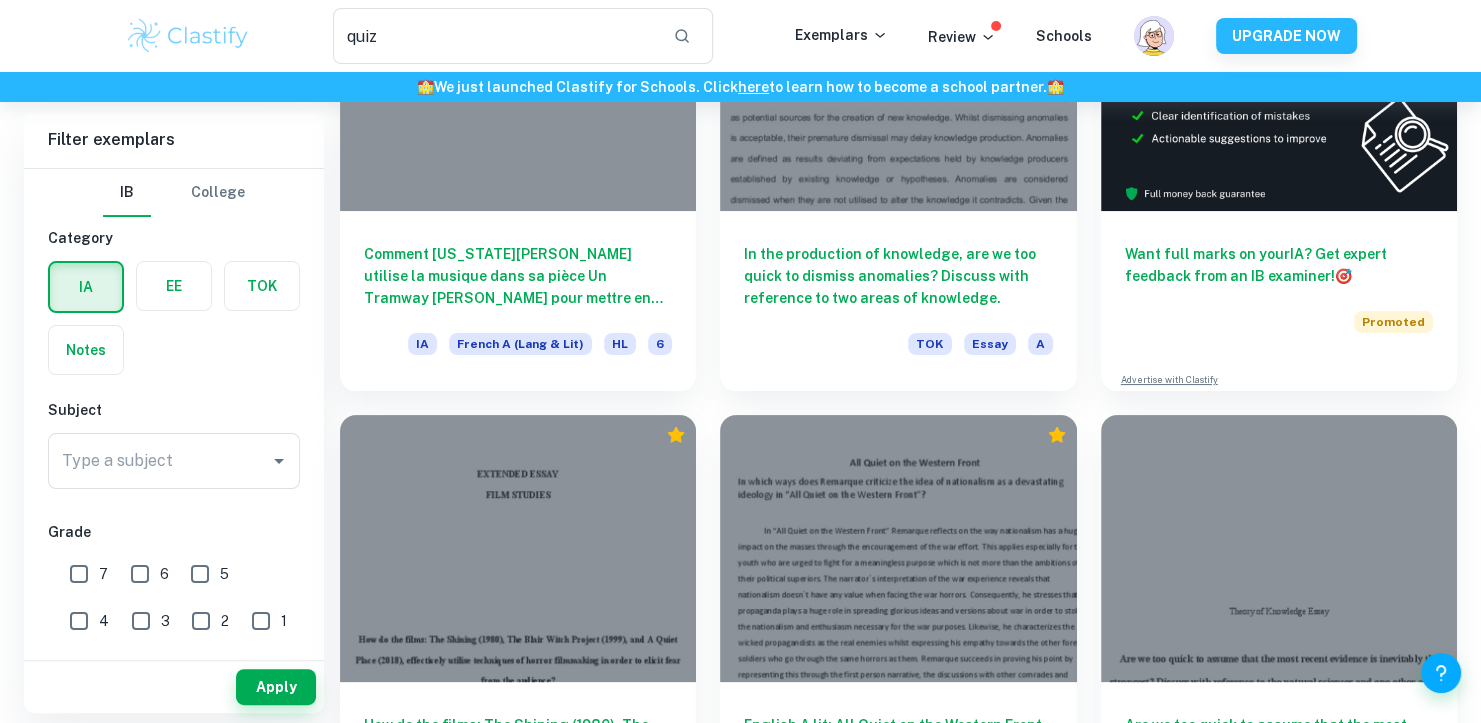 scroll, scrollTop: 0, scrollLeft: 0, axis: both 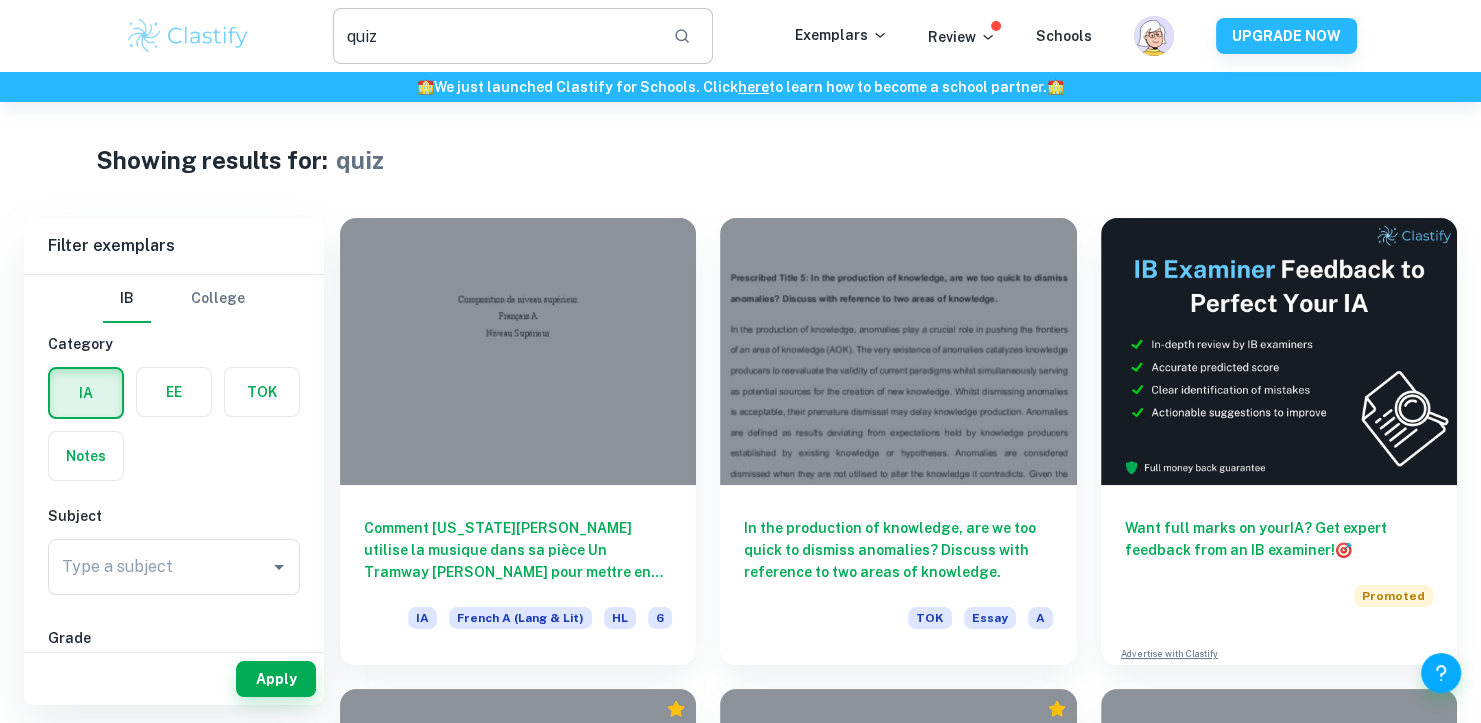 click on "quiz" at bounding box center [495, 36] 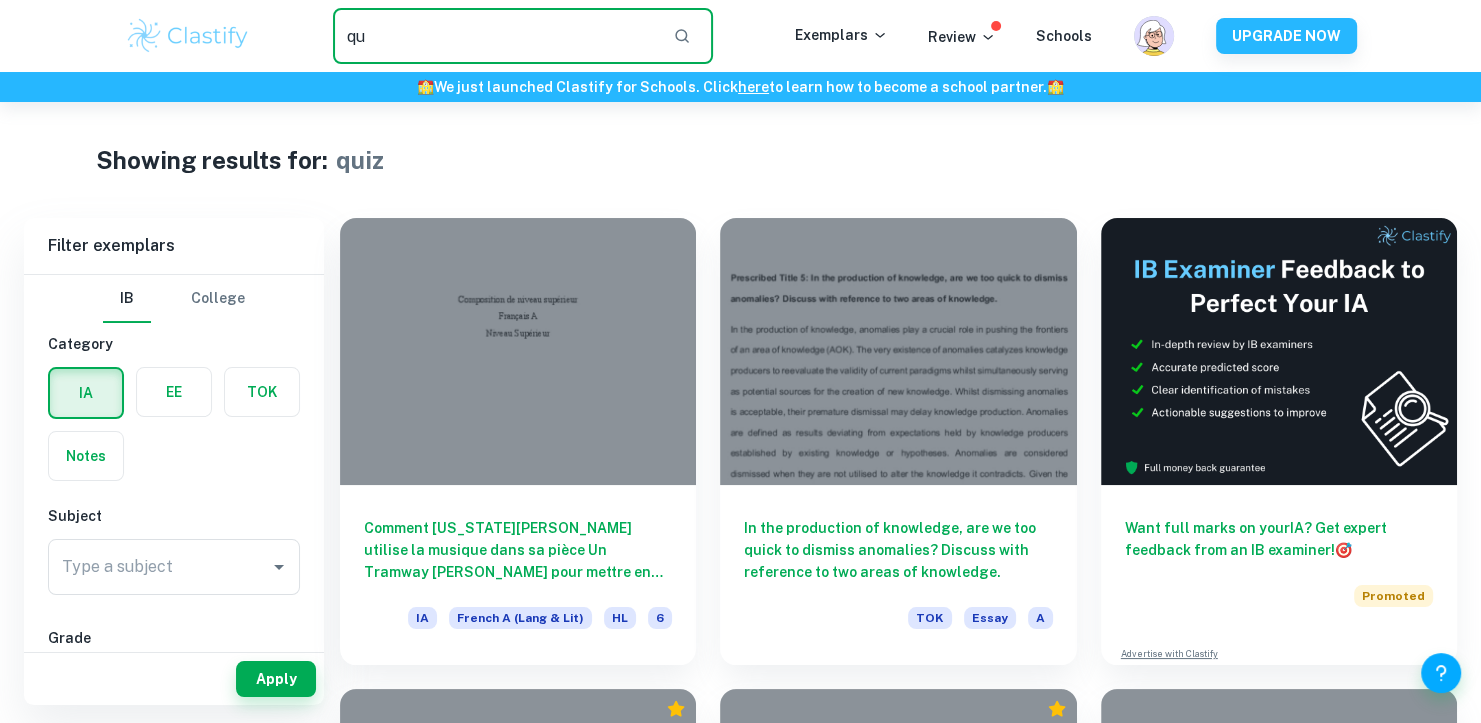 type on "q" 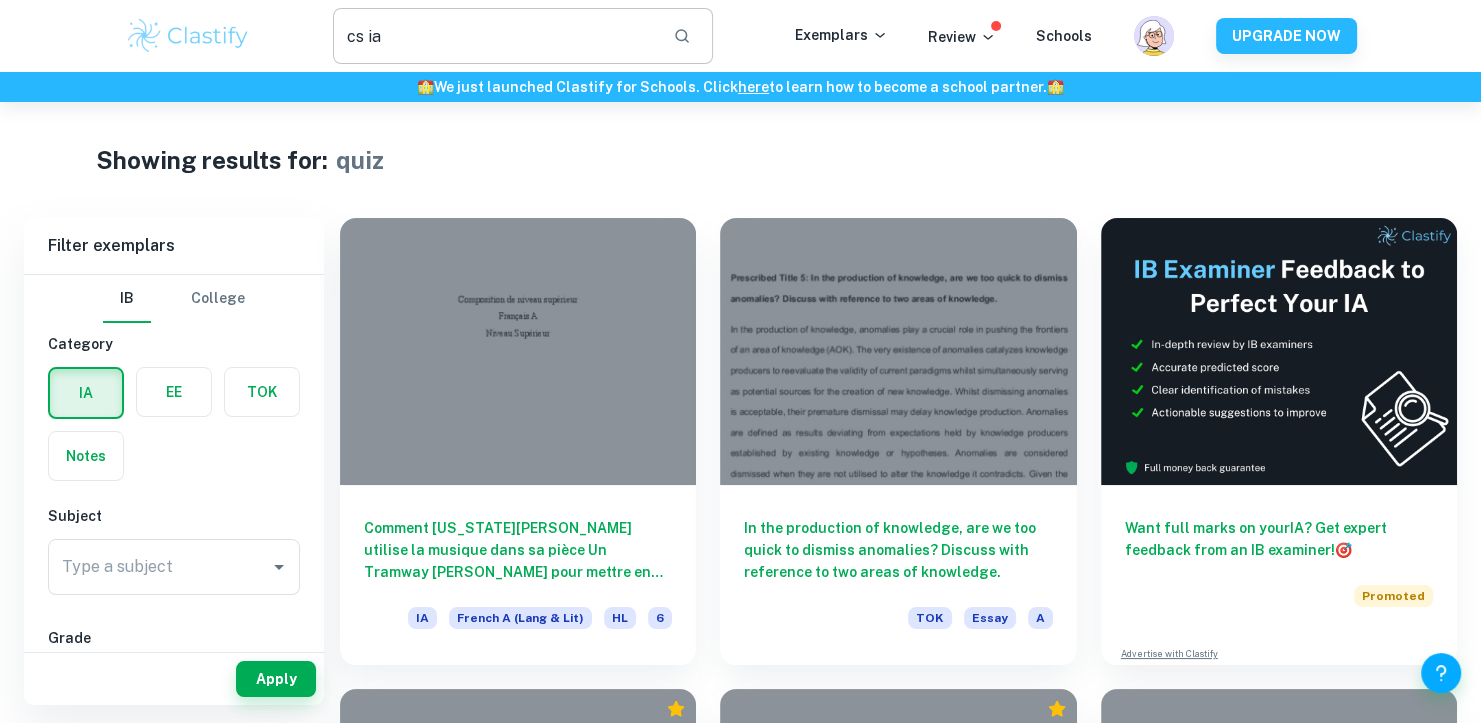 type on "quizi" 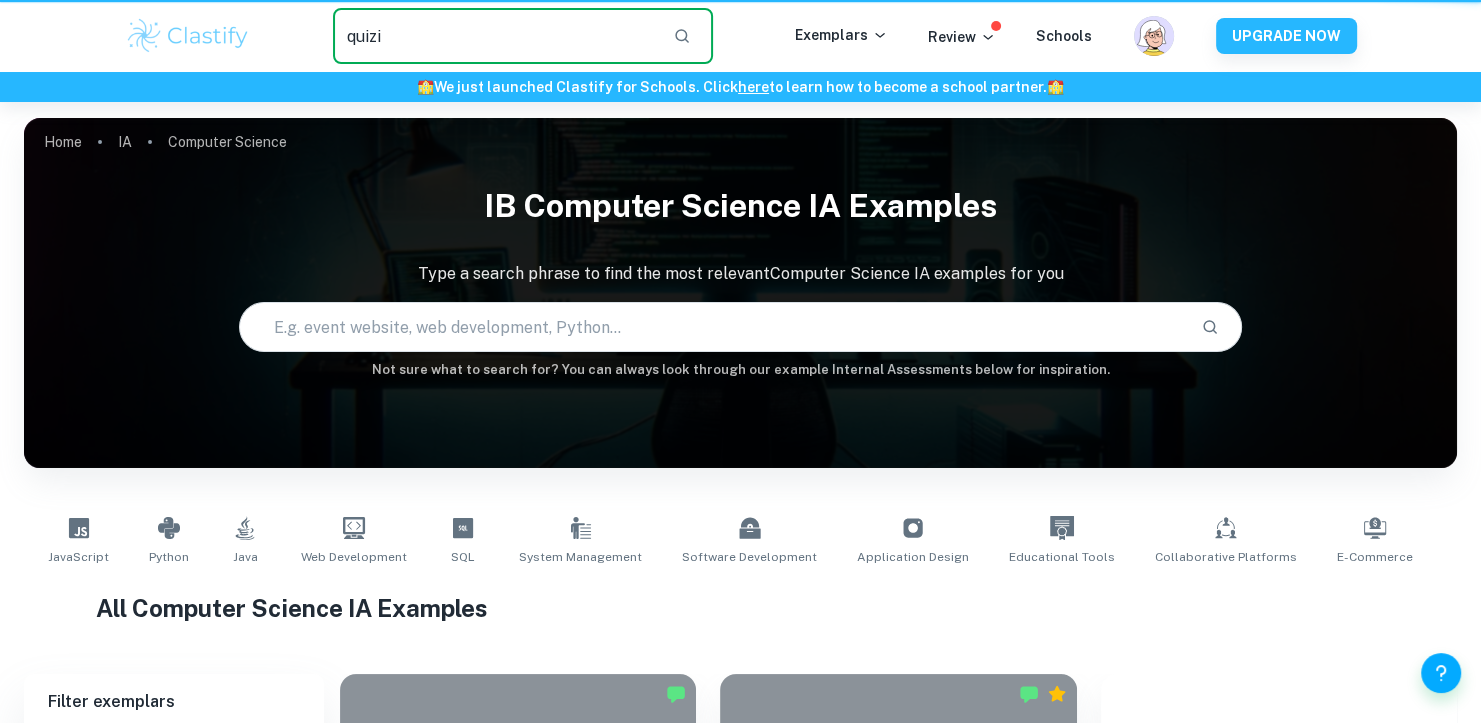 click on "quizi" at bounding box center [495, 36] 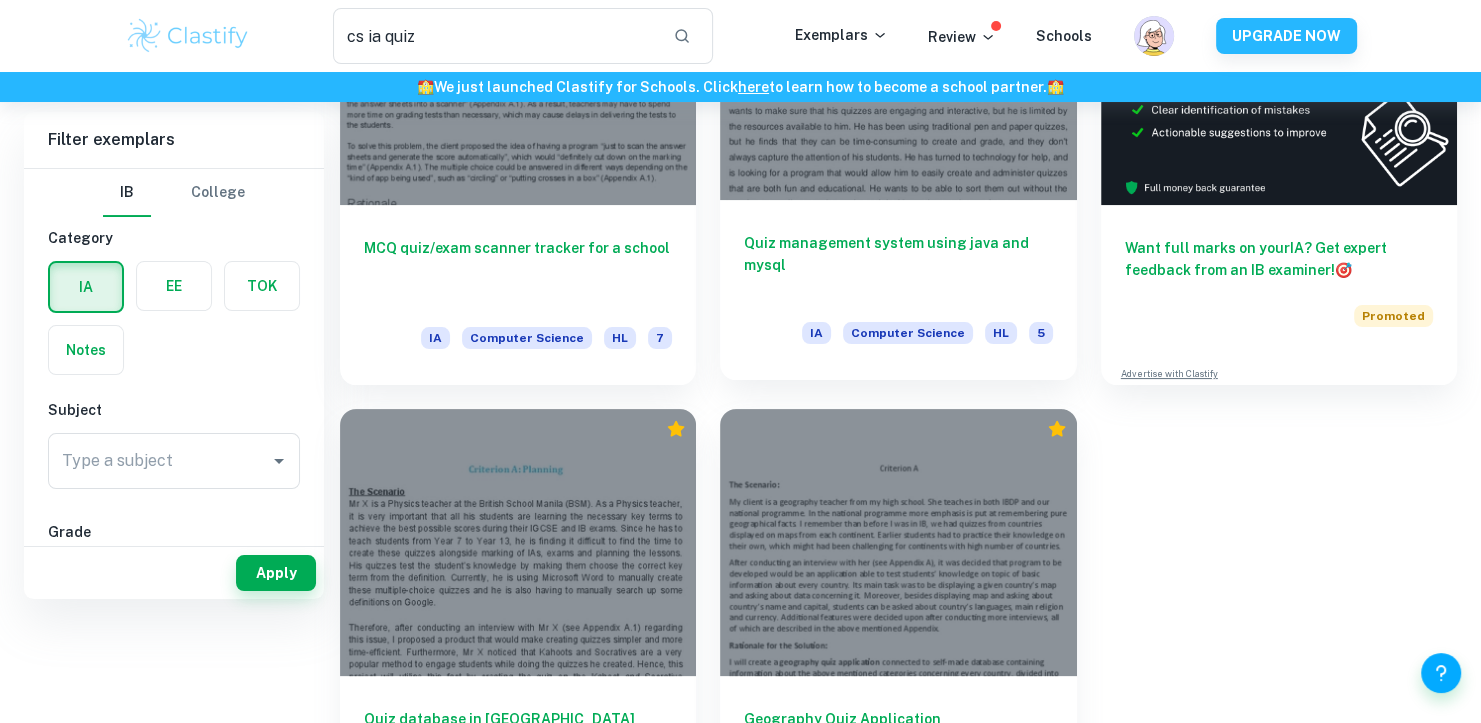 scroll, scrollTop: 0, scrollLeft: 0, axis: both 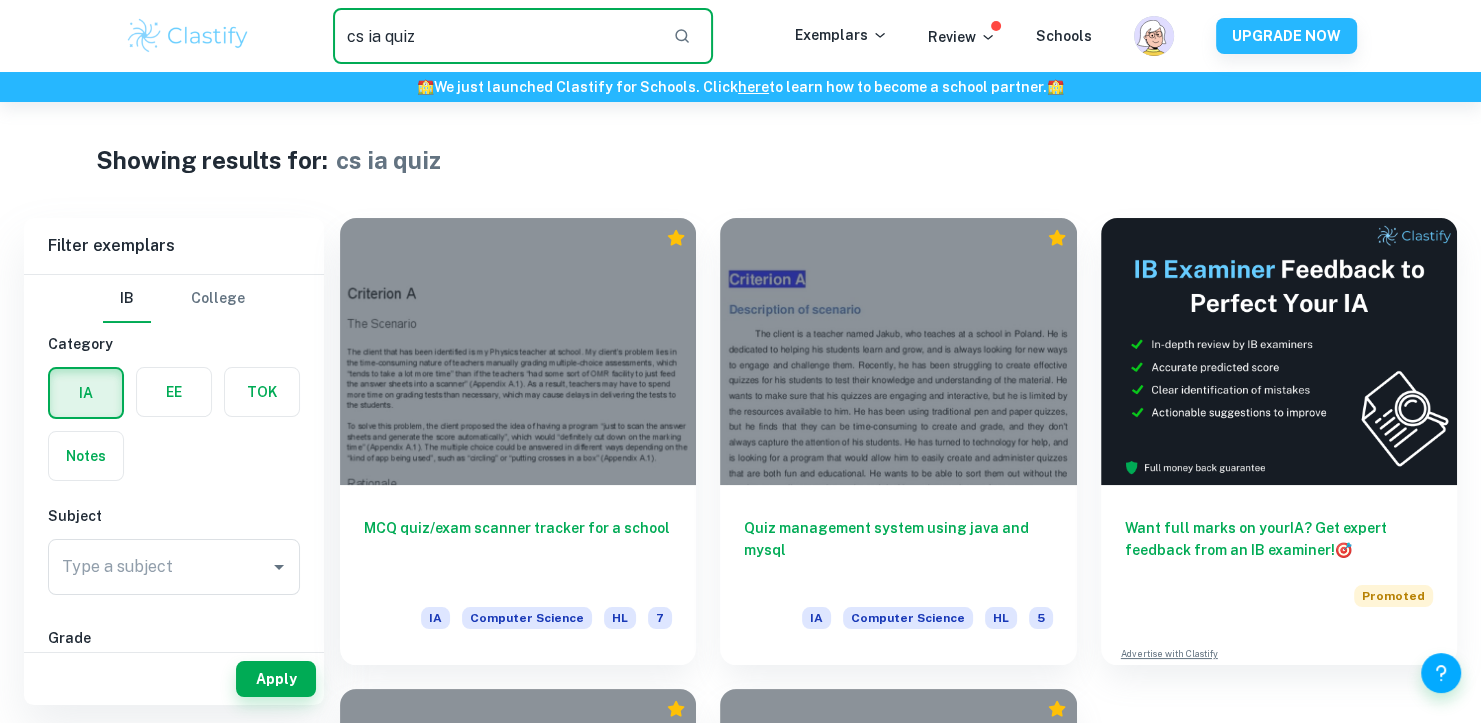 click on "cs ia quiz" at bounding box center [495, 36] 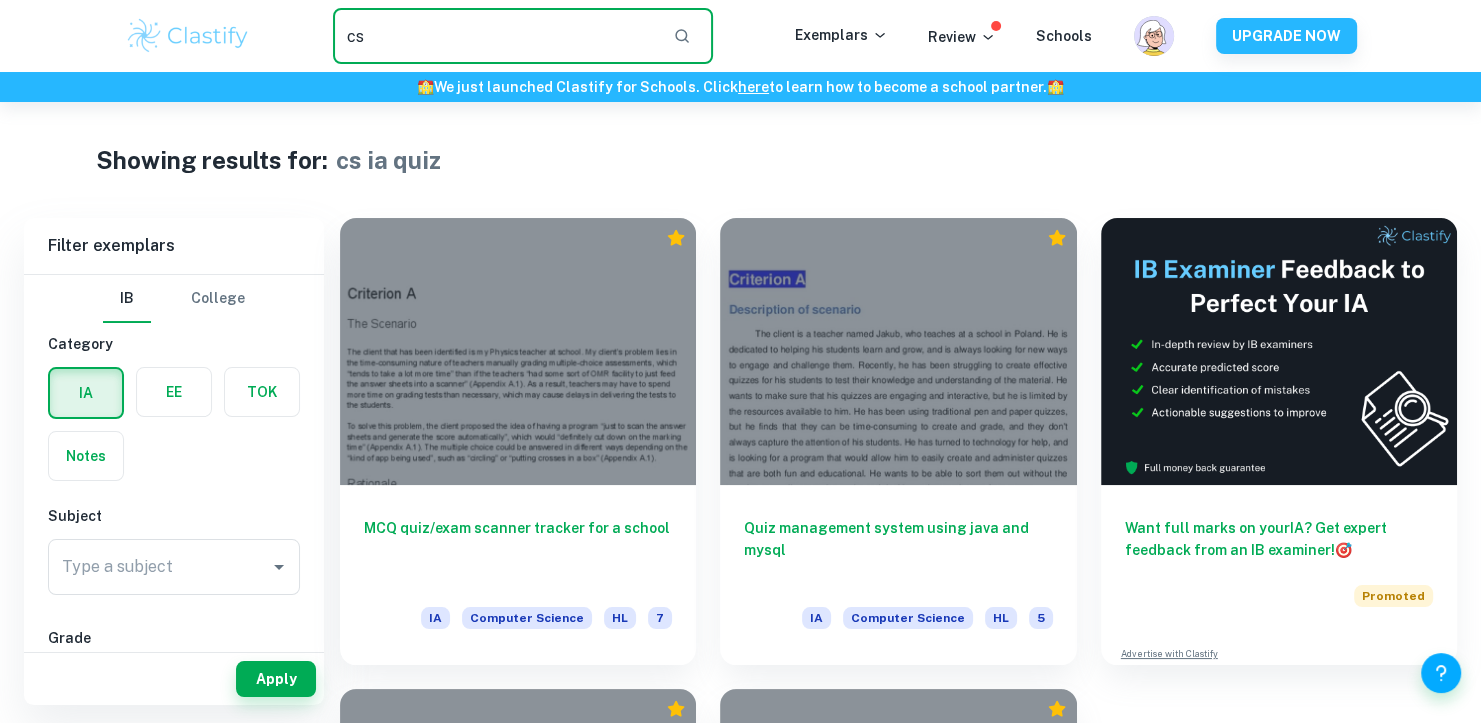 type on "c" 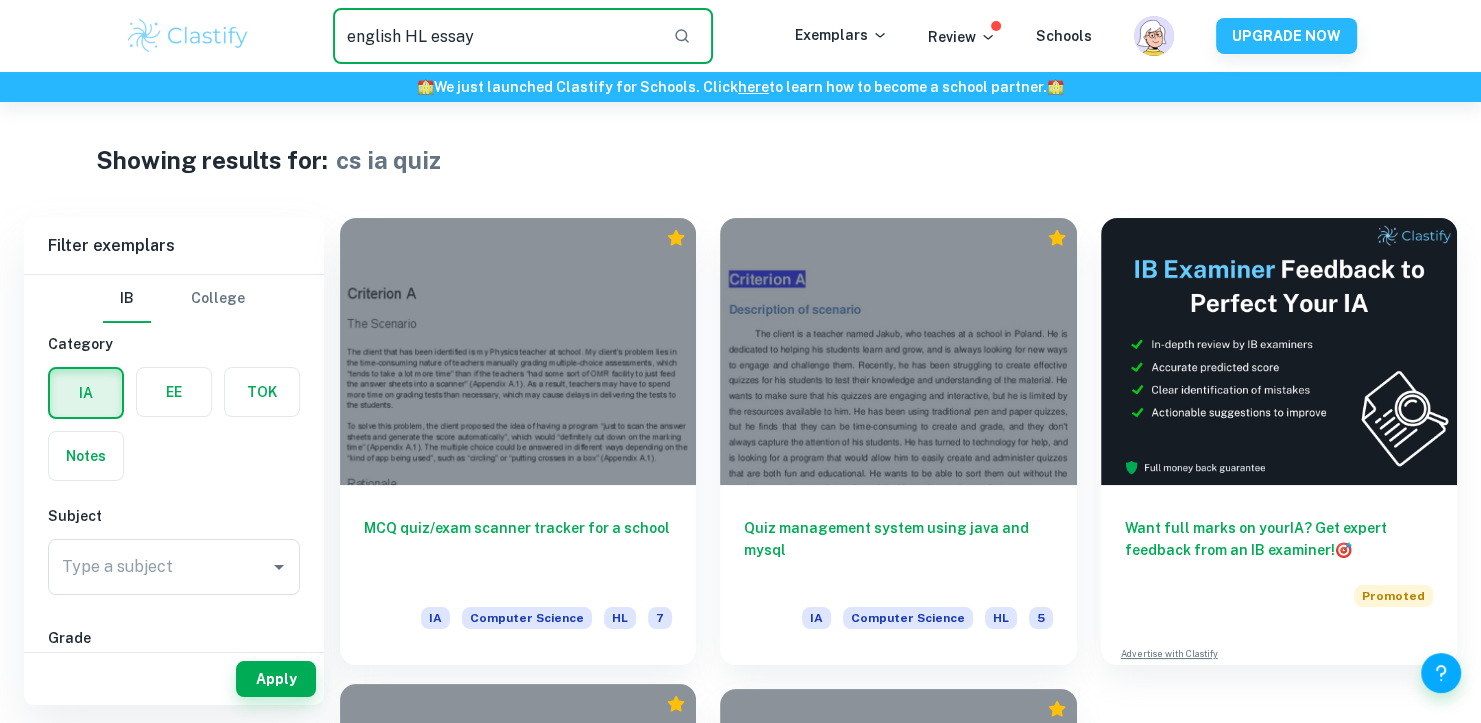 type on "english HL essay" 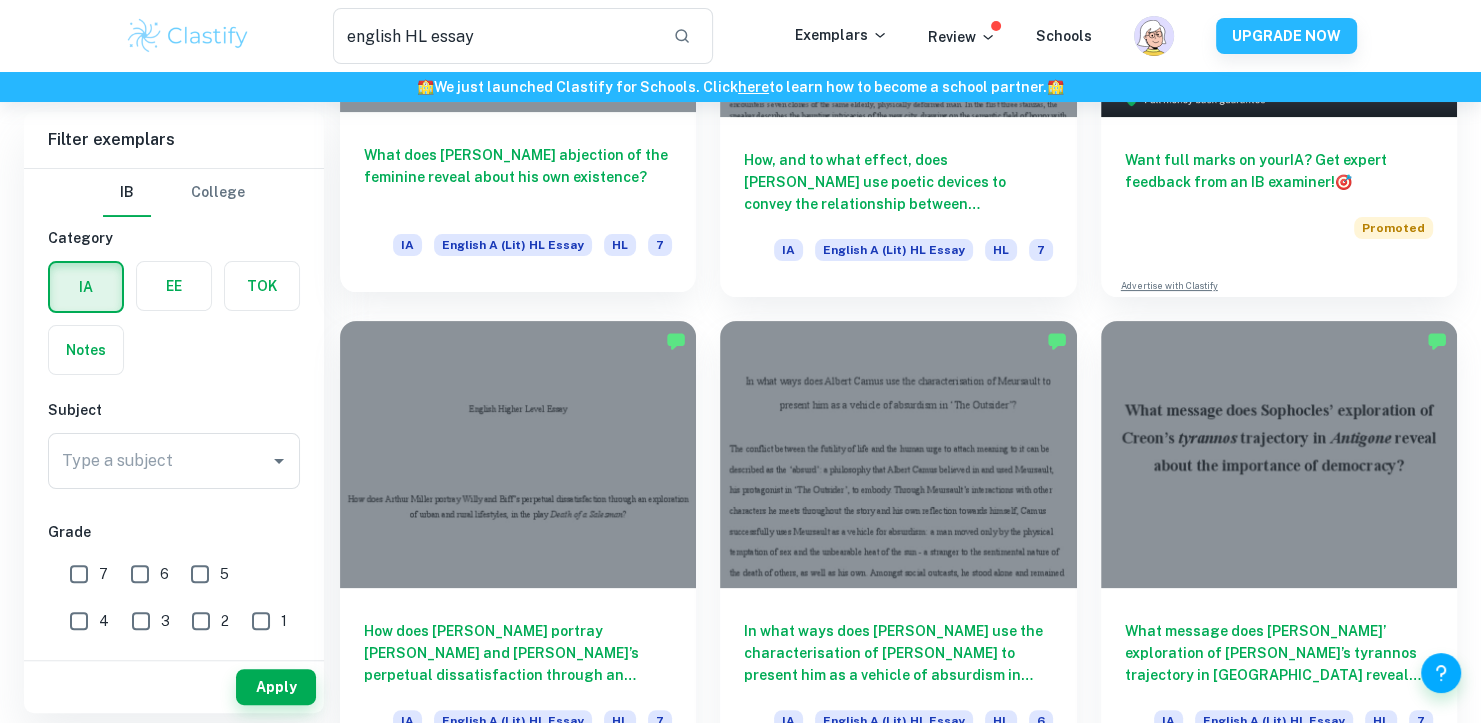 scroll, scrollTop: 371, scrollLeft: 0, axis: vertical 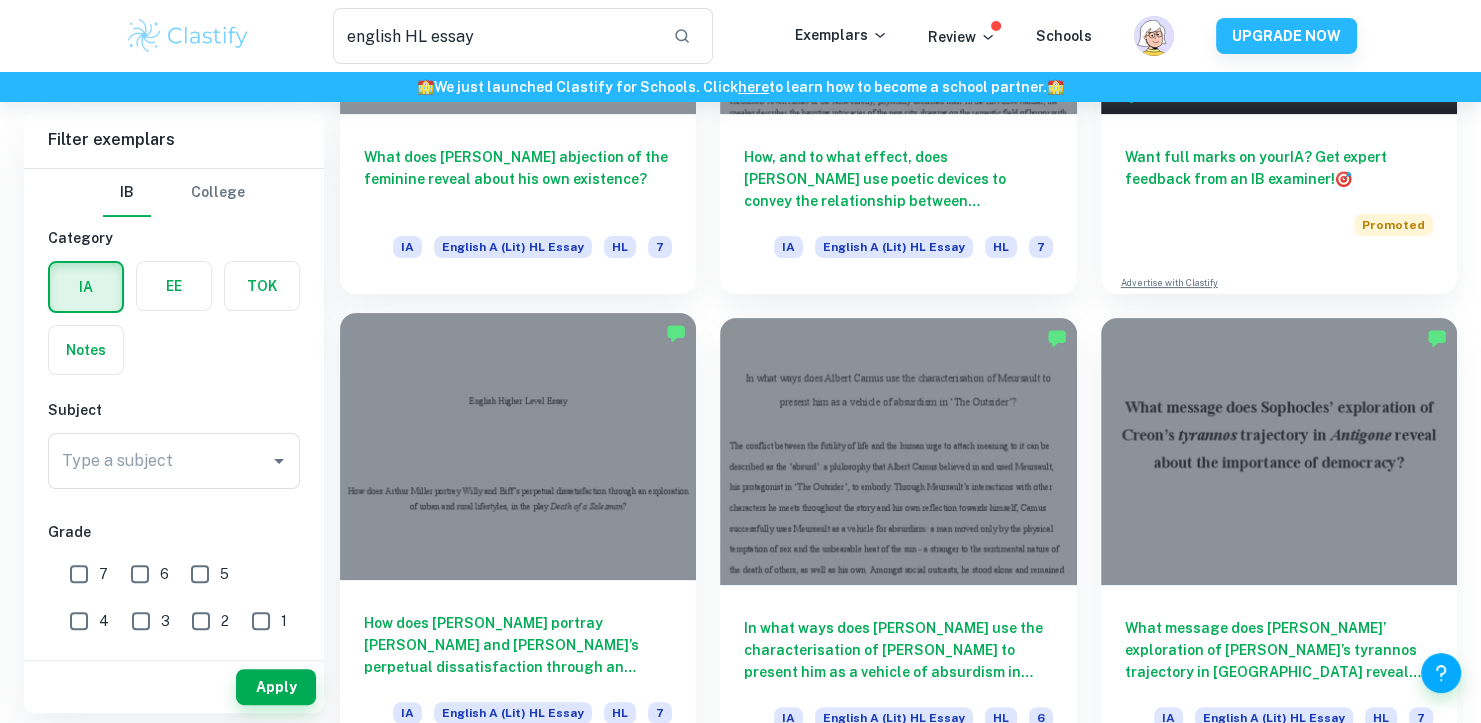 click at bounding box center (518, 446) 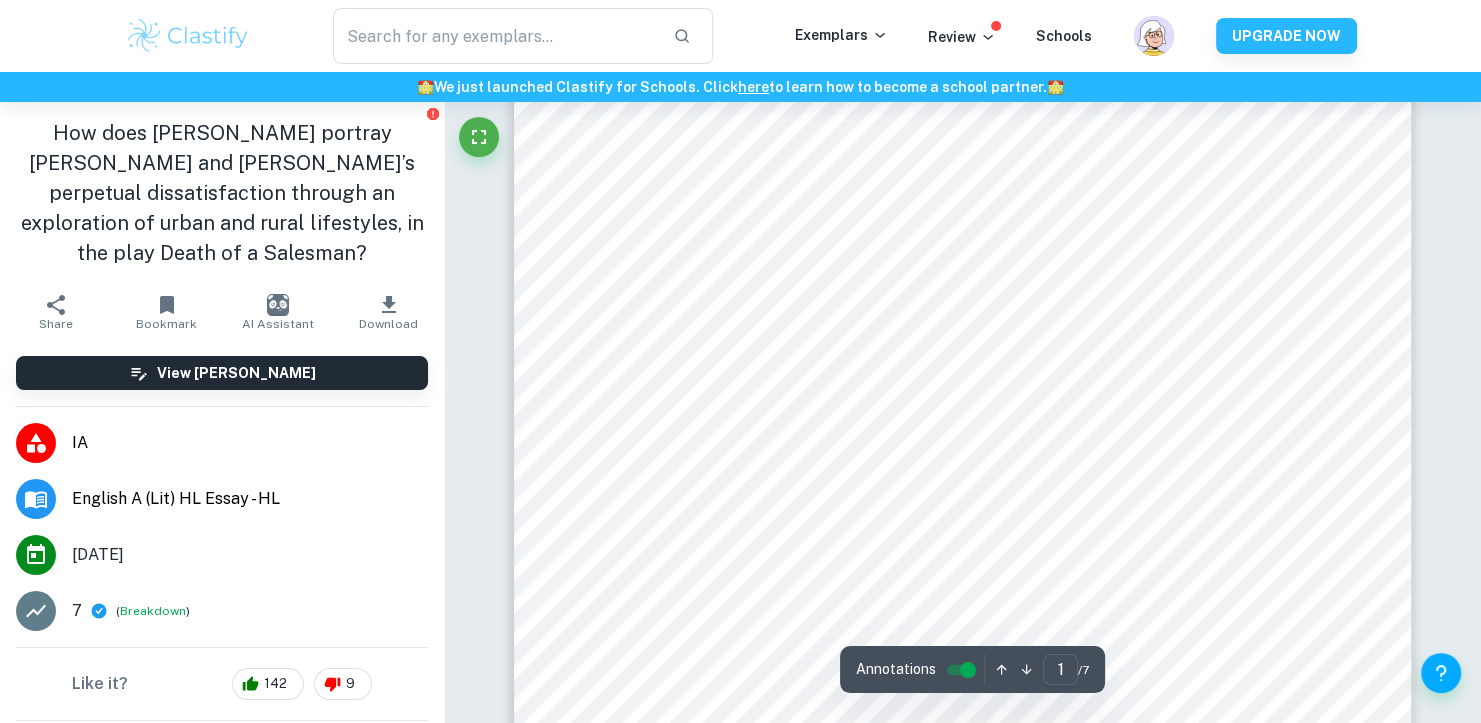 scroll, scrollTop: 112, scrollLeft: 0, axis: vertical 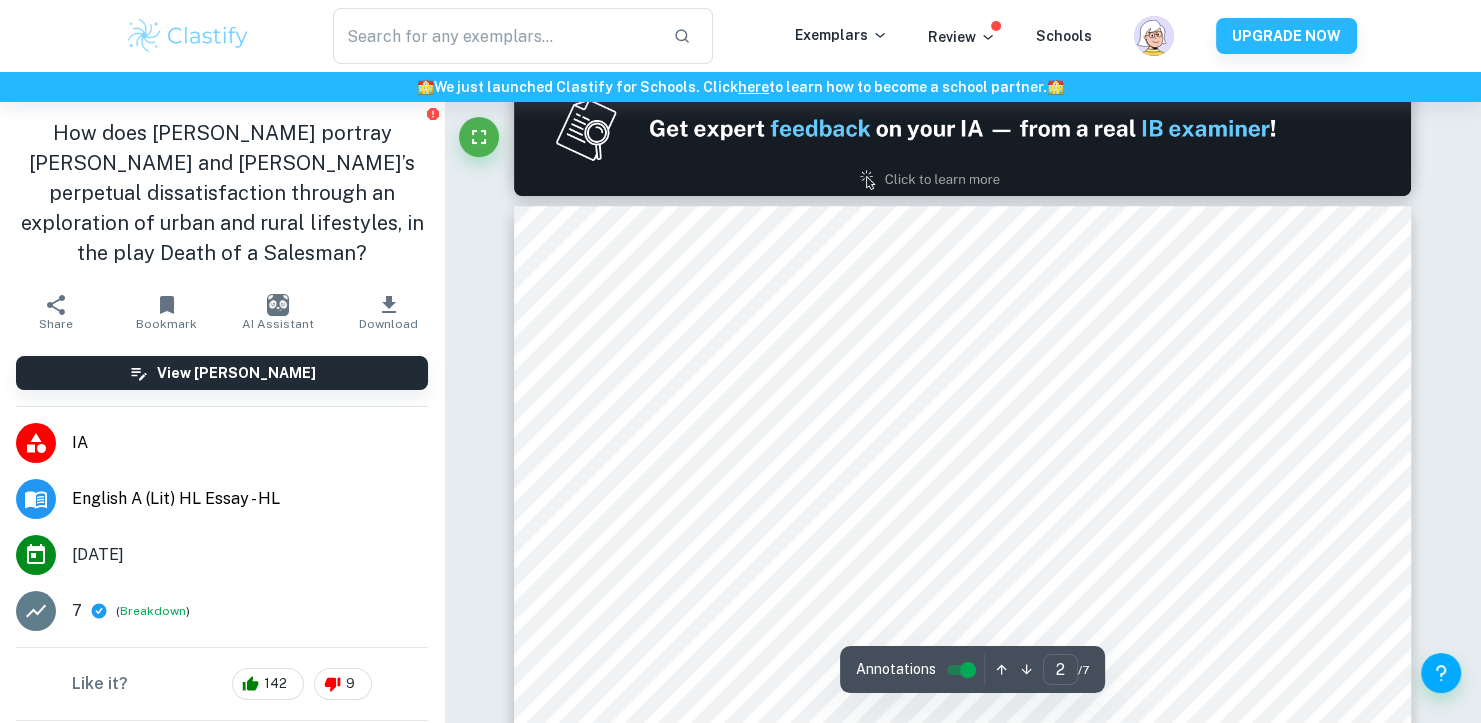 type on "1" 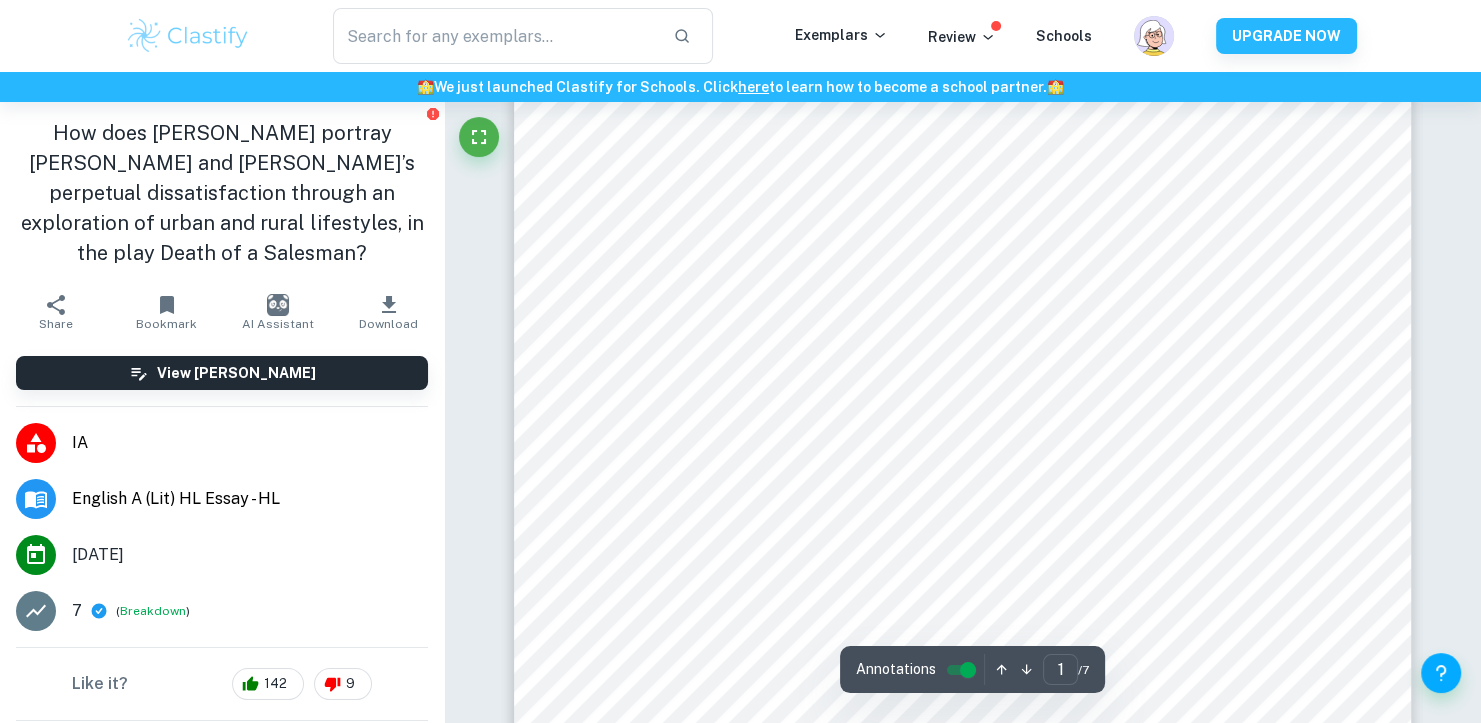 scroll, scrollTop: 0, scrollLeft: 0, axis: both 